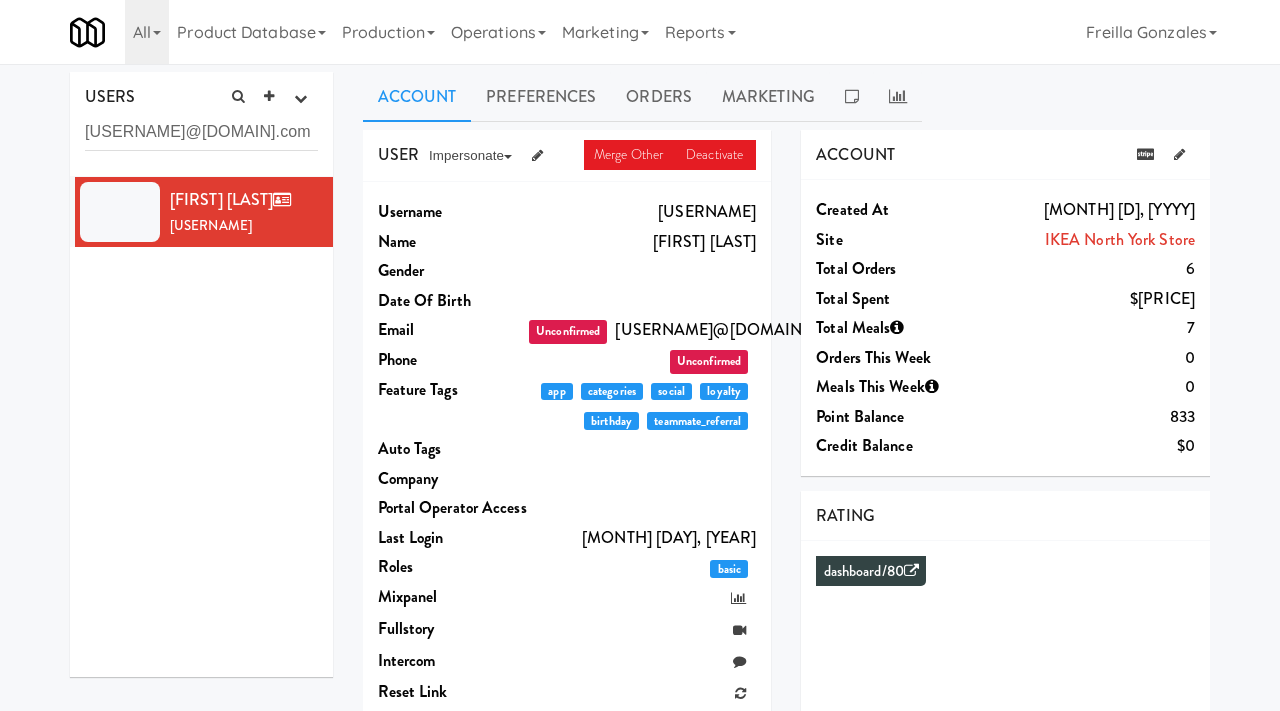 scroll, scrollTop: 0, scrollLeft: 0, axis: both 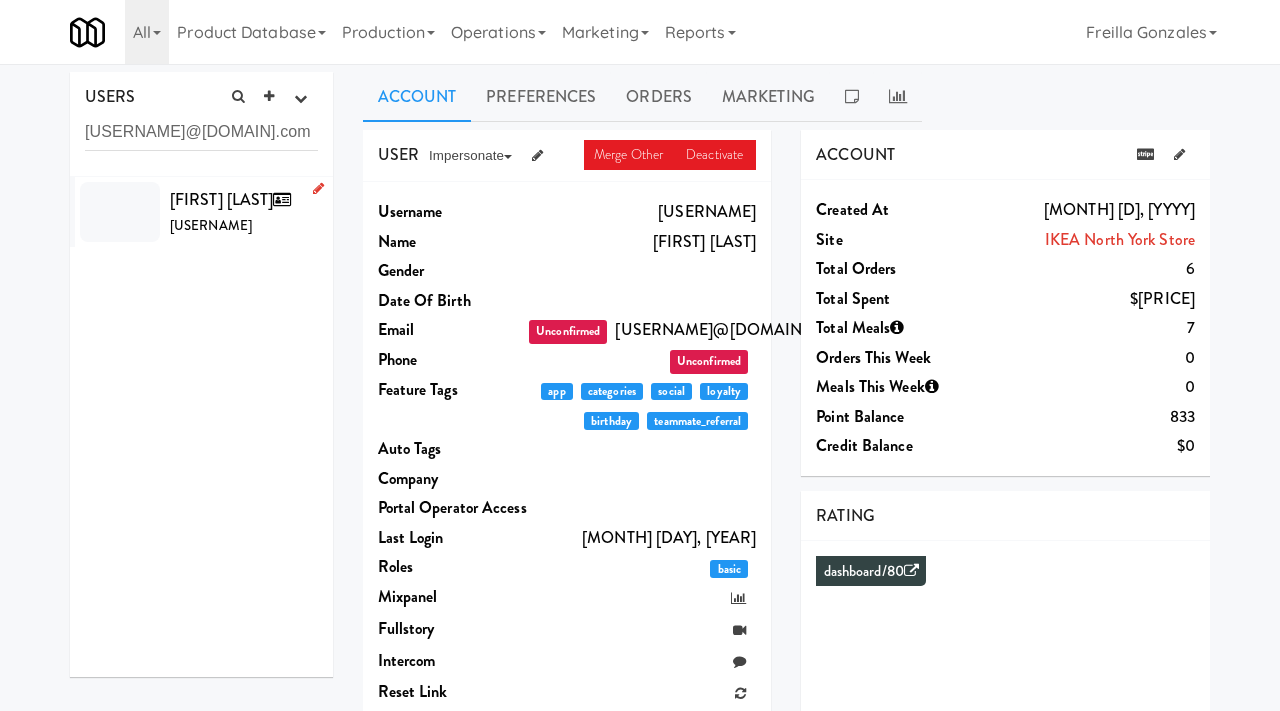 click on "[FIRST] [LAST] [USERNAME]" at bounding box center [244, 212] 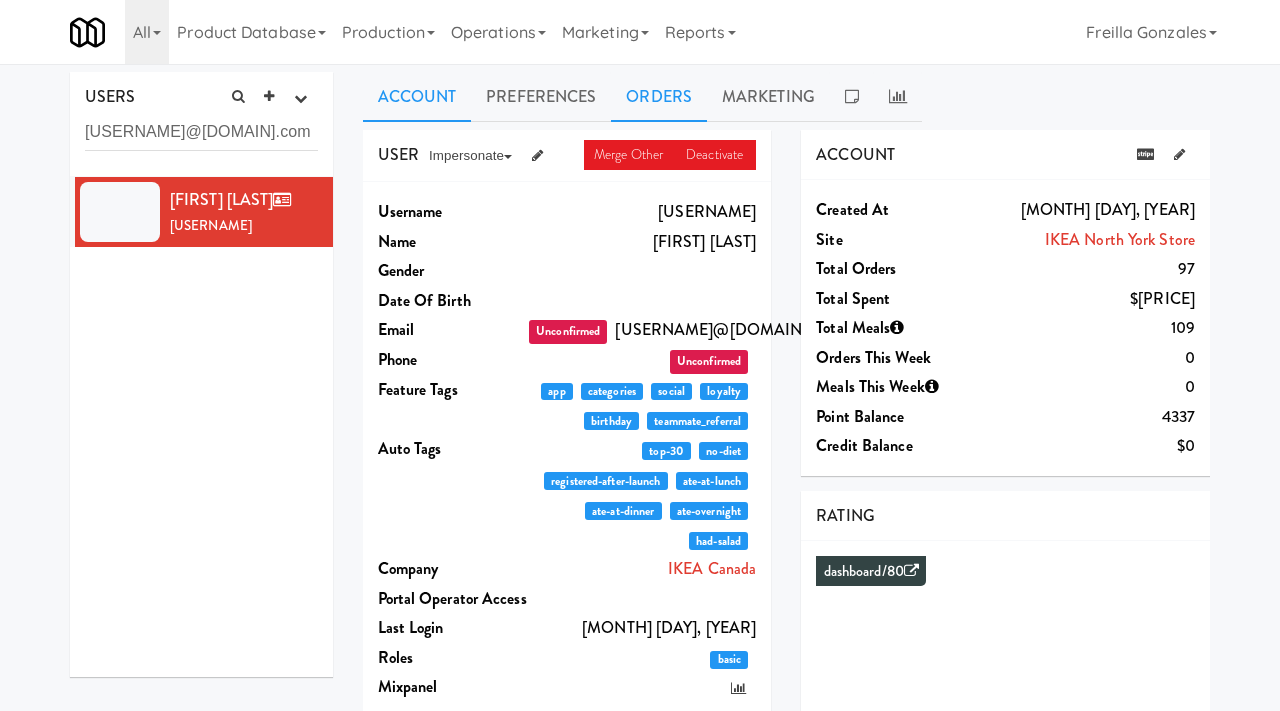 click on "Orders" at bounding box center [659, 97] 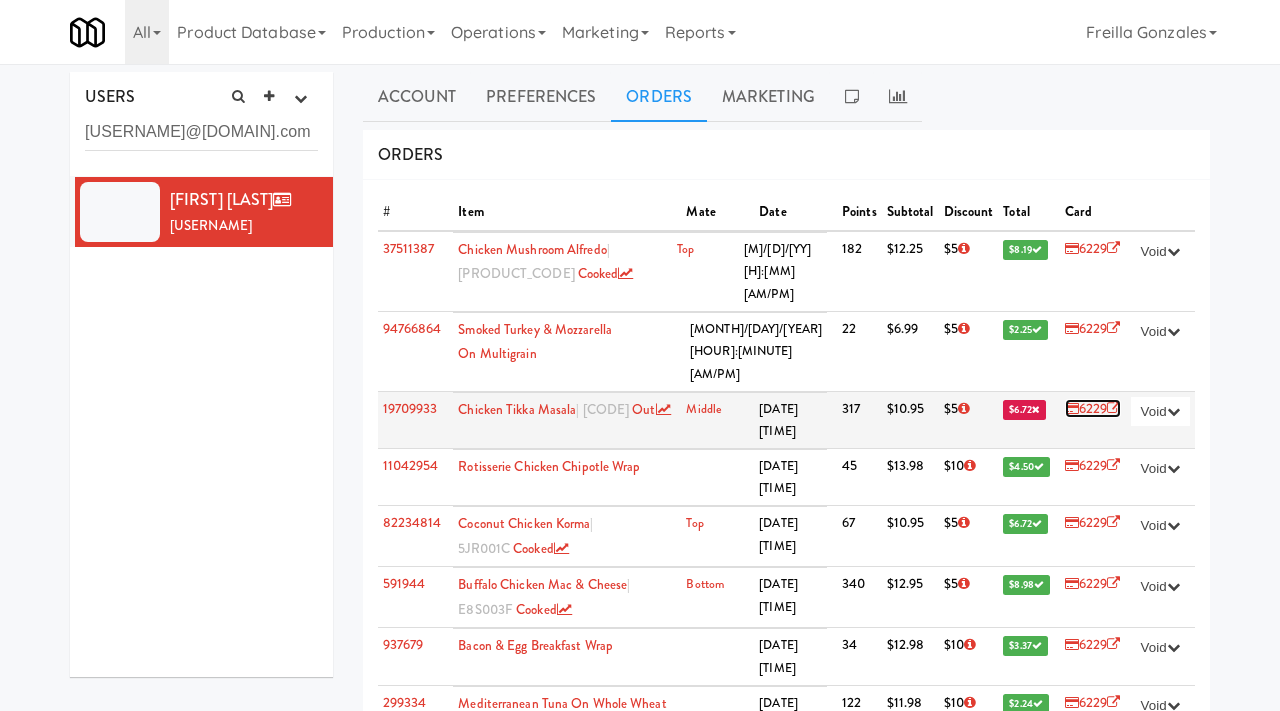 click on "6229" at bounding box center (1093, 408) 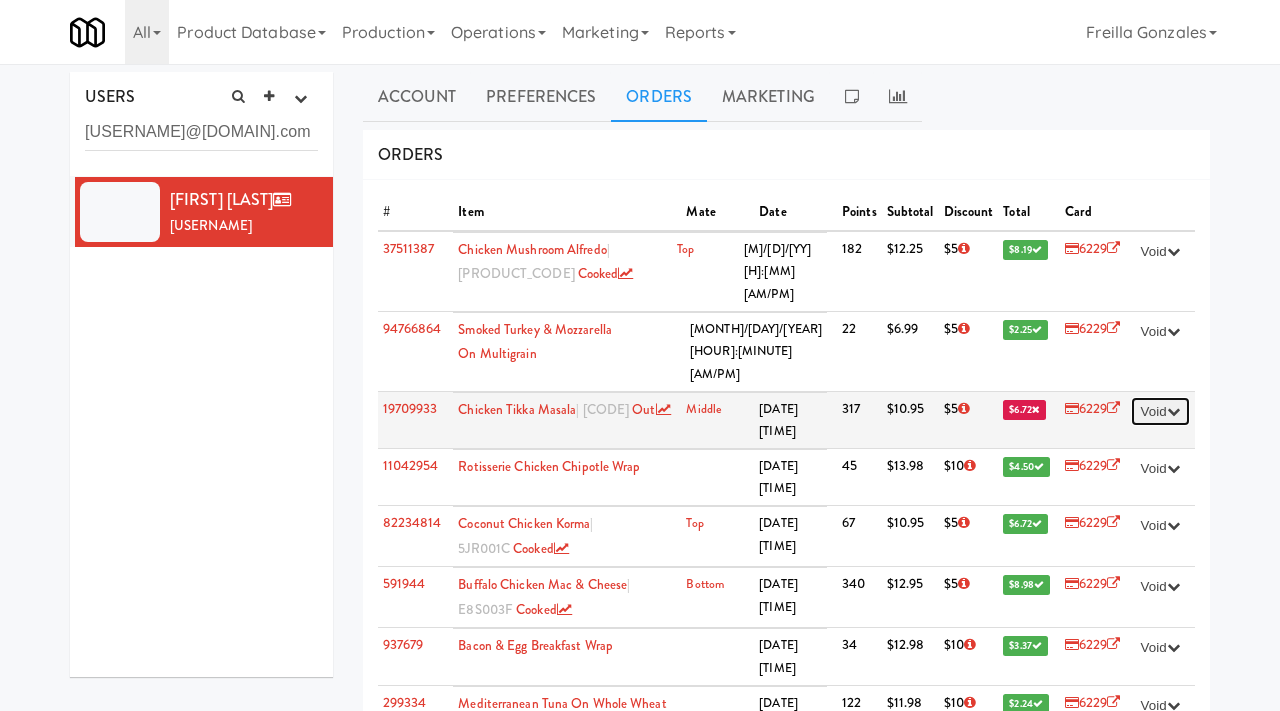 click on "Void" at bounding box center [1160, 412] 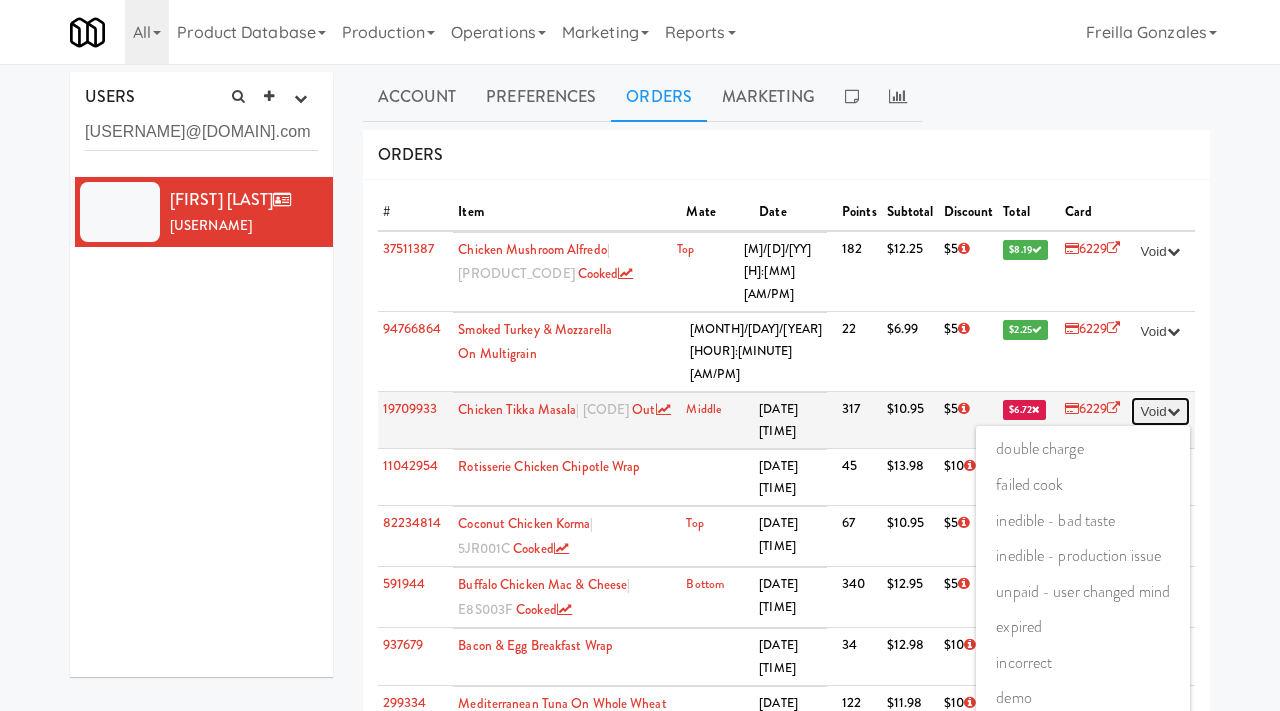 click on "Void" at bounding box center (1160, 412) 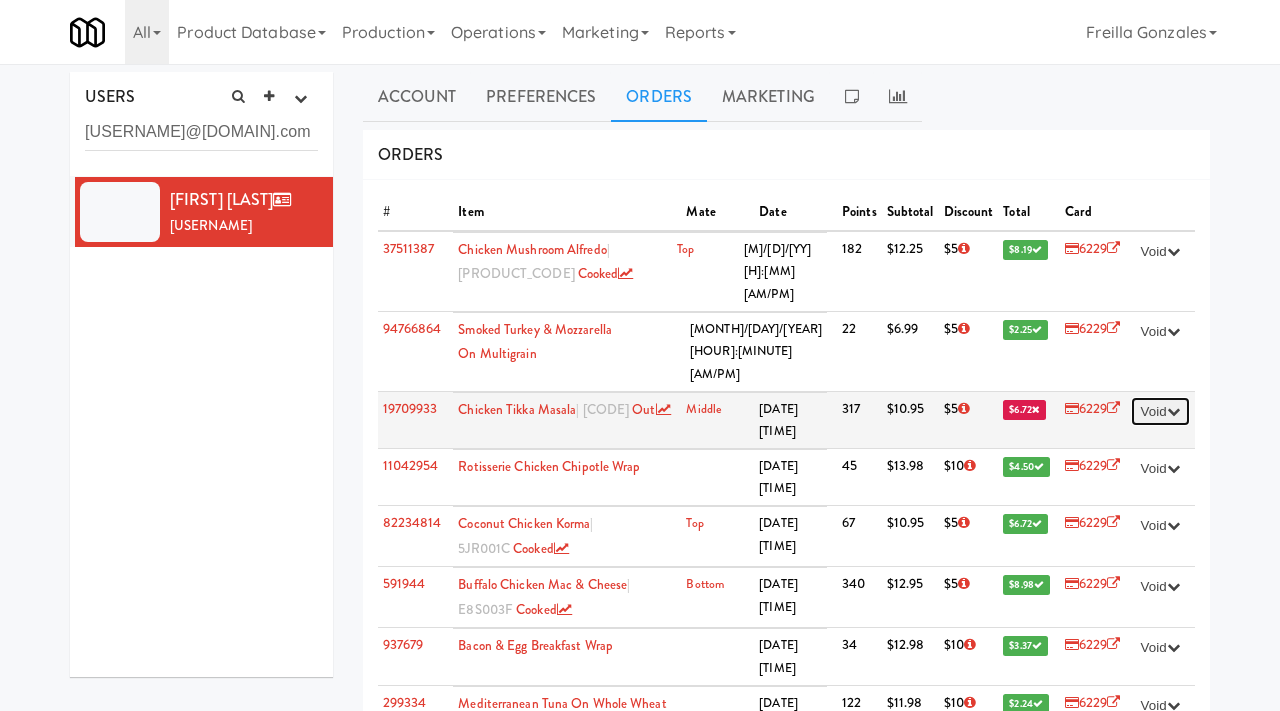 click on "Void" at bounding box center [1160, 412] 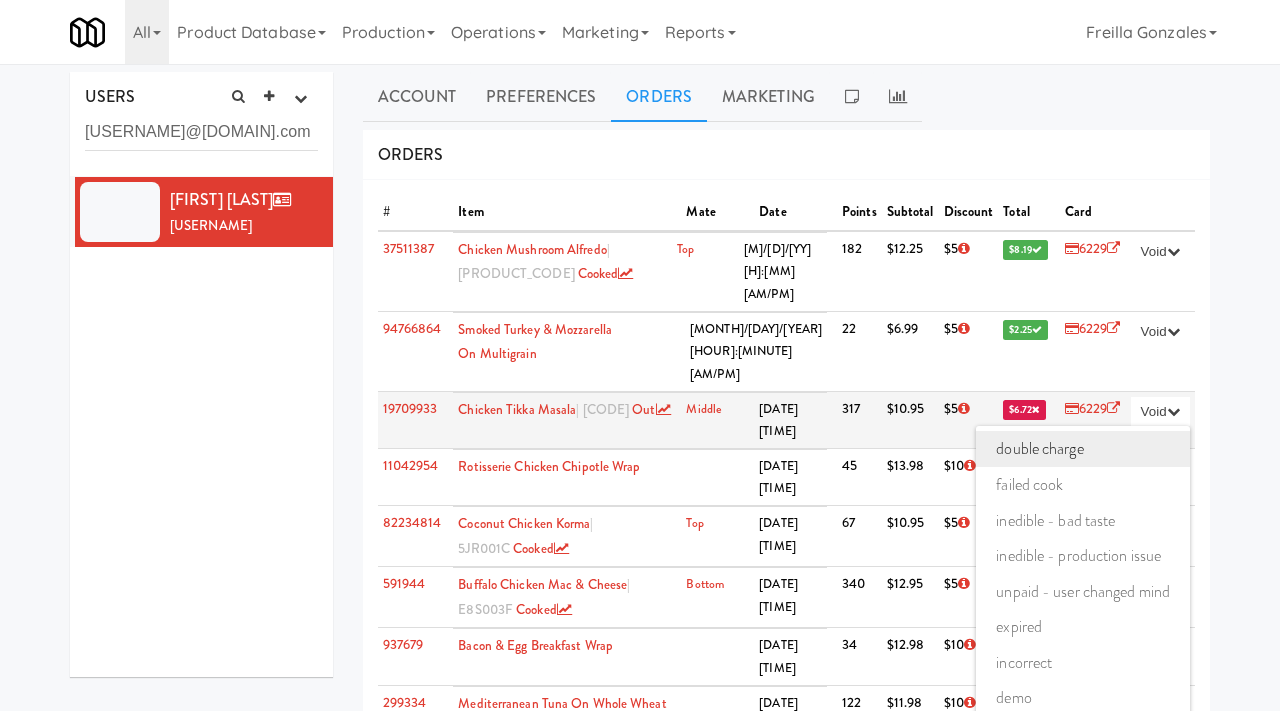 click on "double charge" at bounding box center [1083, 449] 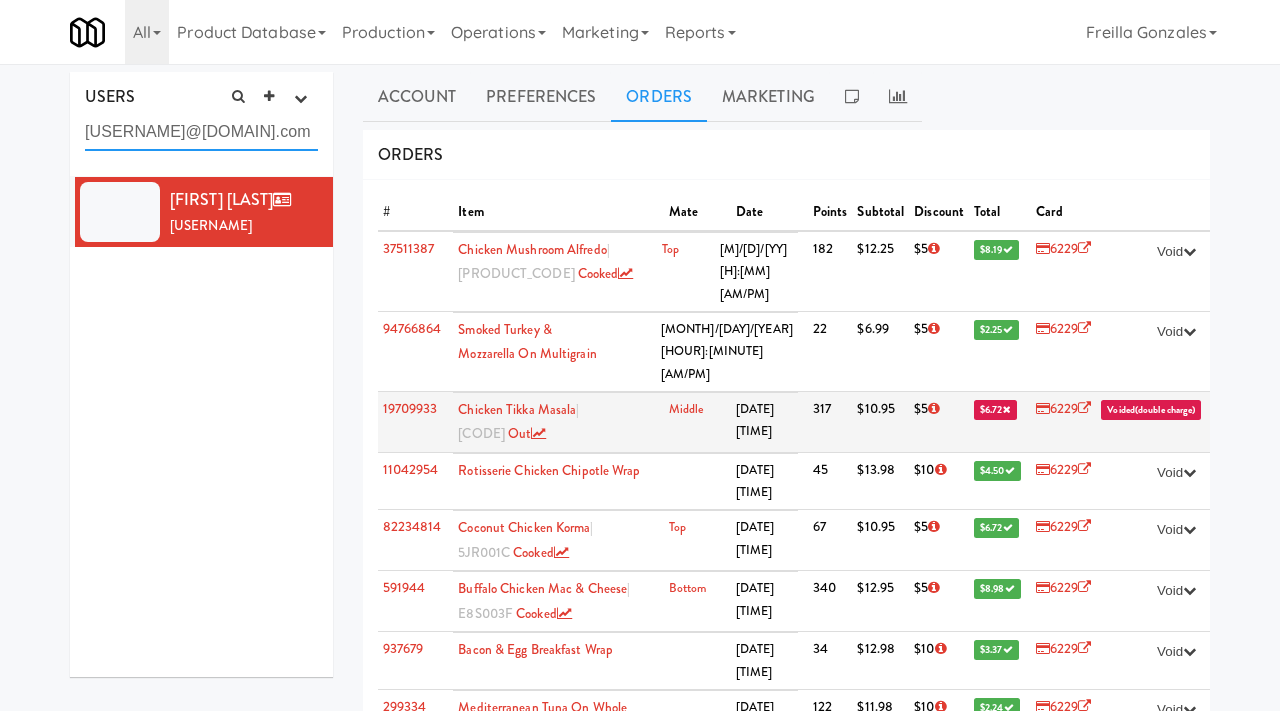 click on "joshuaalexander.hood@ingka.ikea.com" at bounding box center (201, 132) 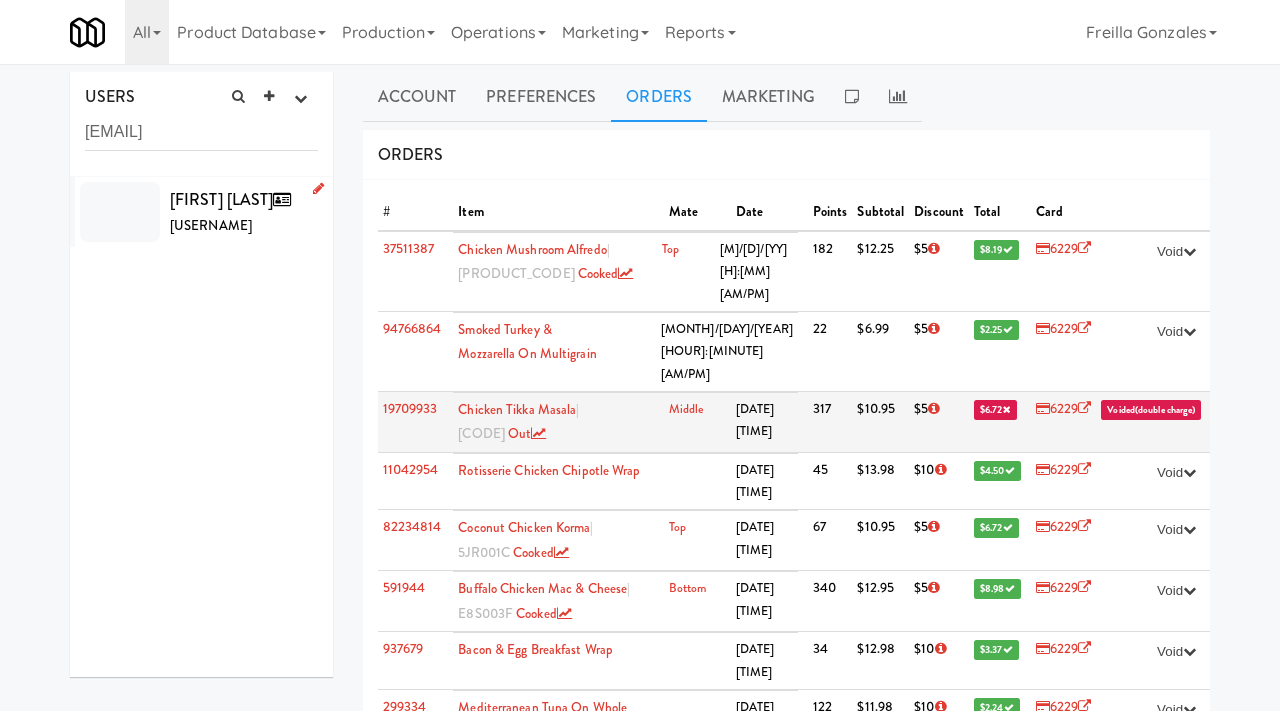 click on "Jackie Leung  jackiele0509" at bounding box center [244, 212] 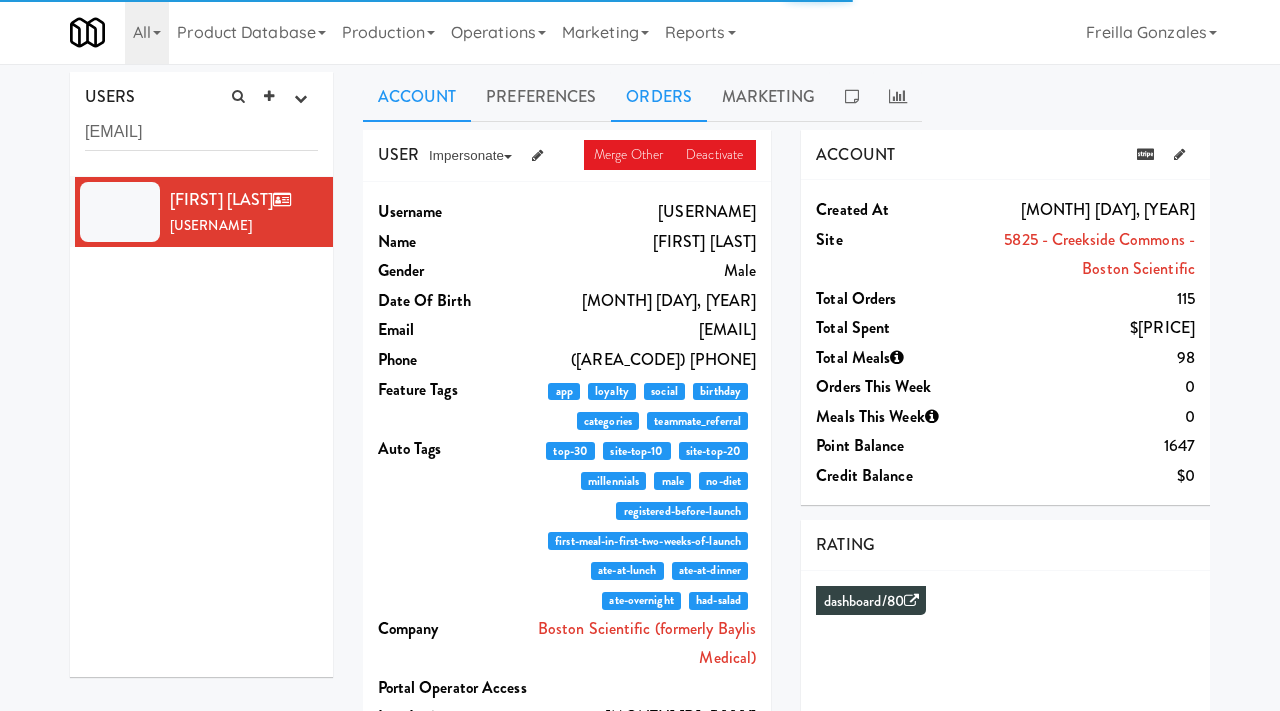 click on "Orders" at bounding box center [659, 97] 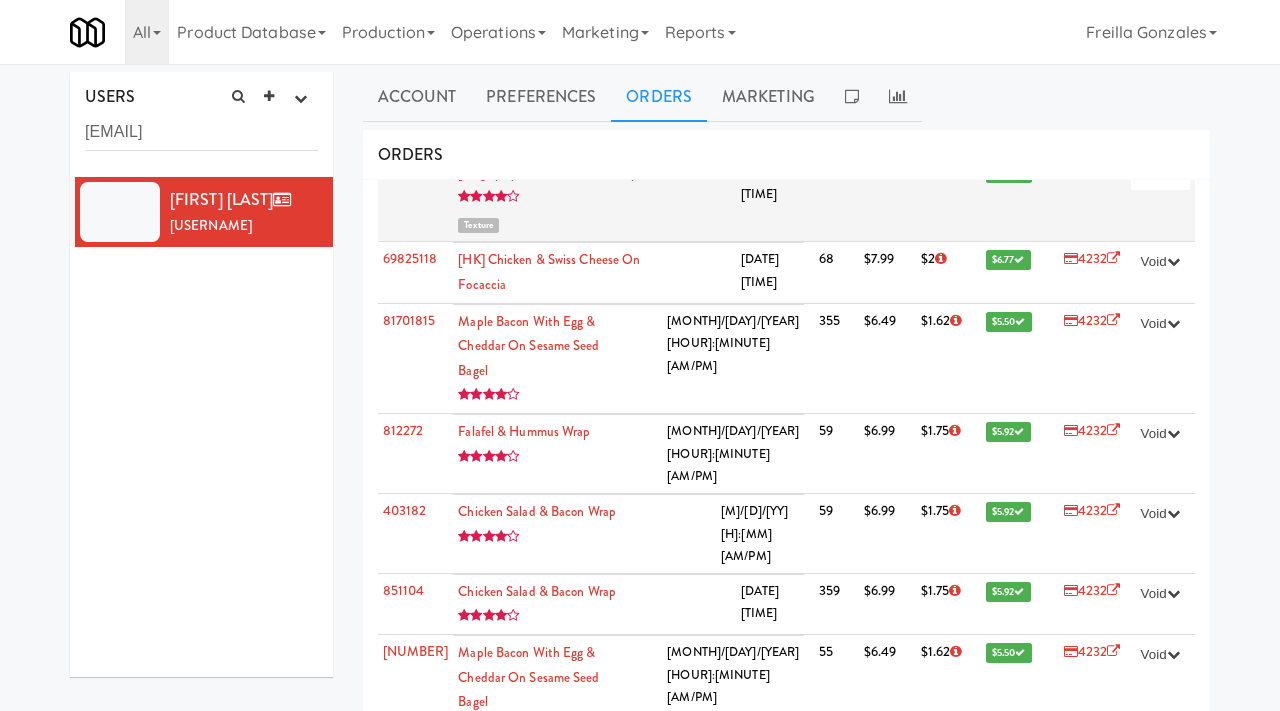 scroll, scrollTop: 121, scrollLeft: 0, axis: vertical 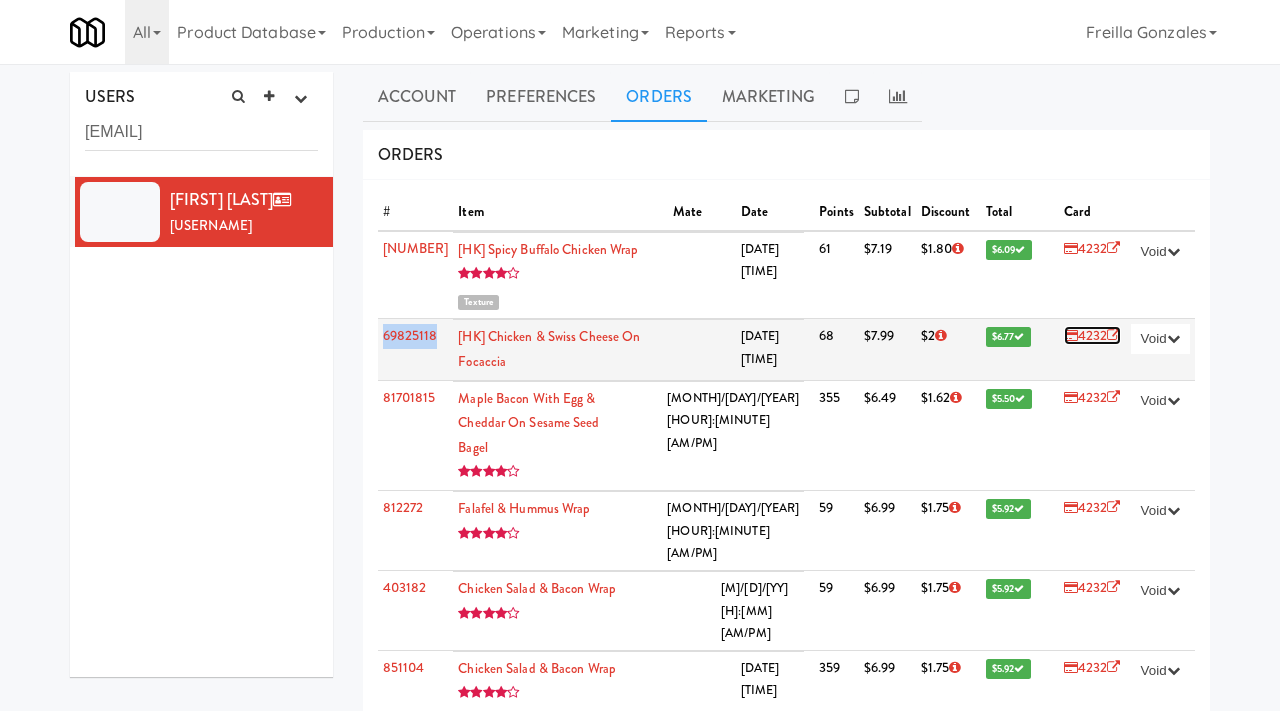 click on "4232" at bounding box center (1092, 335) 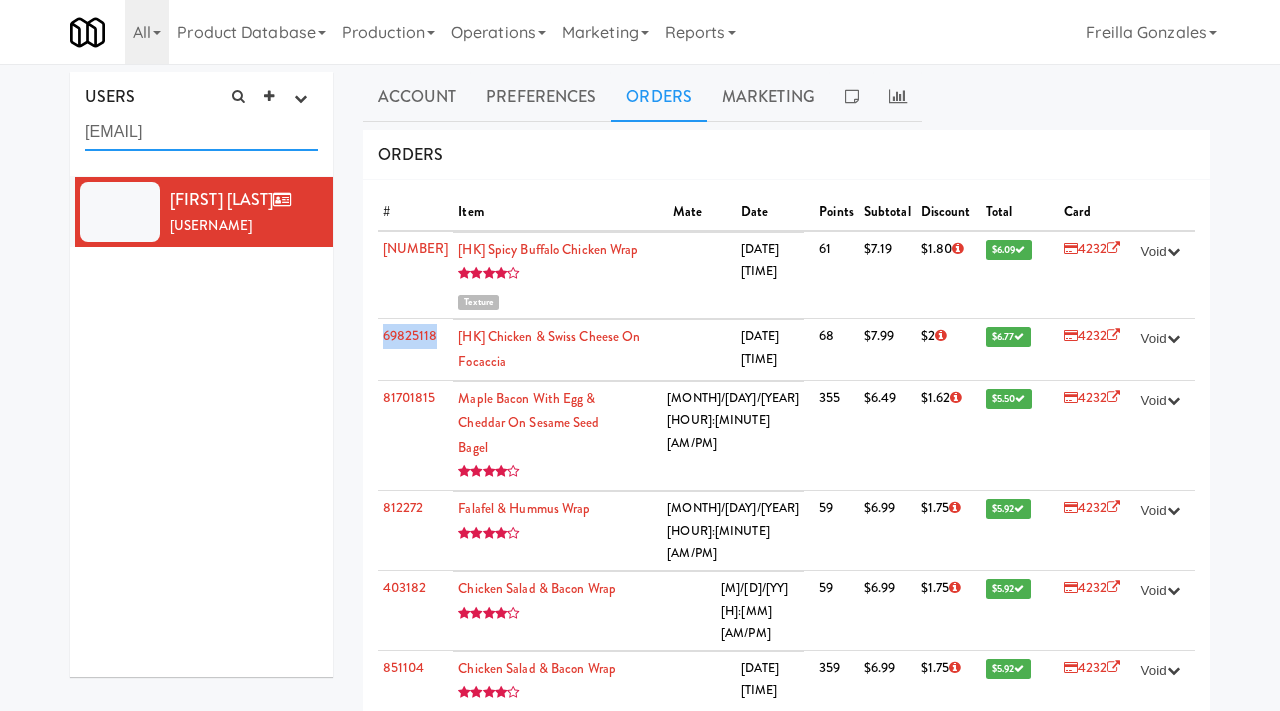 click on "jackie.leung@bsci.com" at bounding box center (201, 132) 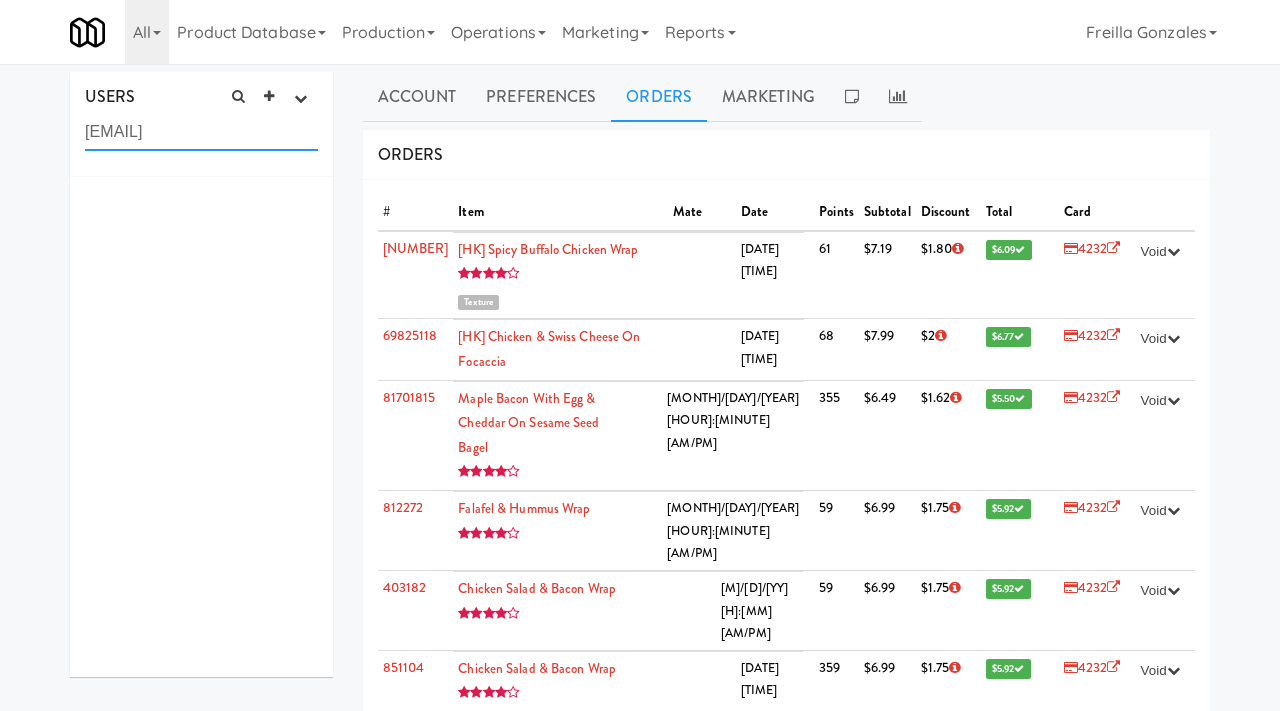 paste on "RKhatri@bothwell-accurate" 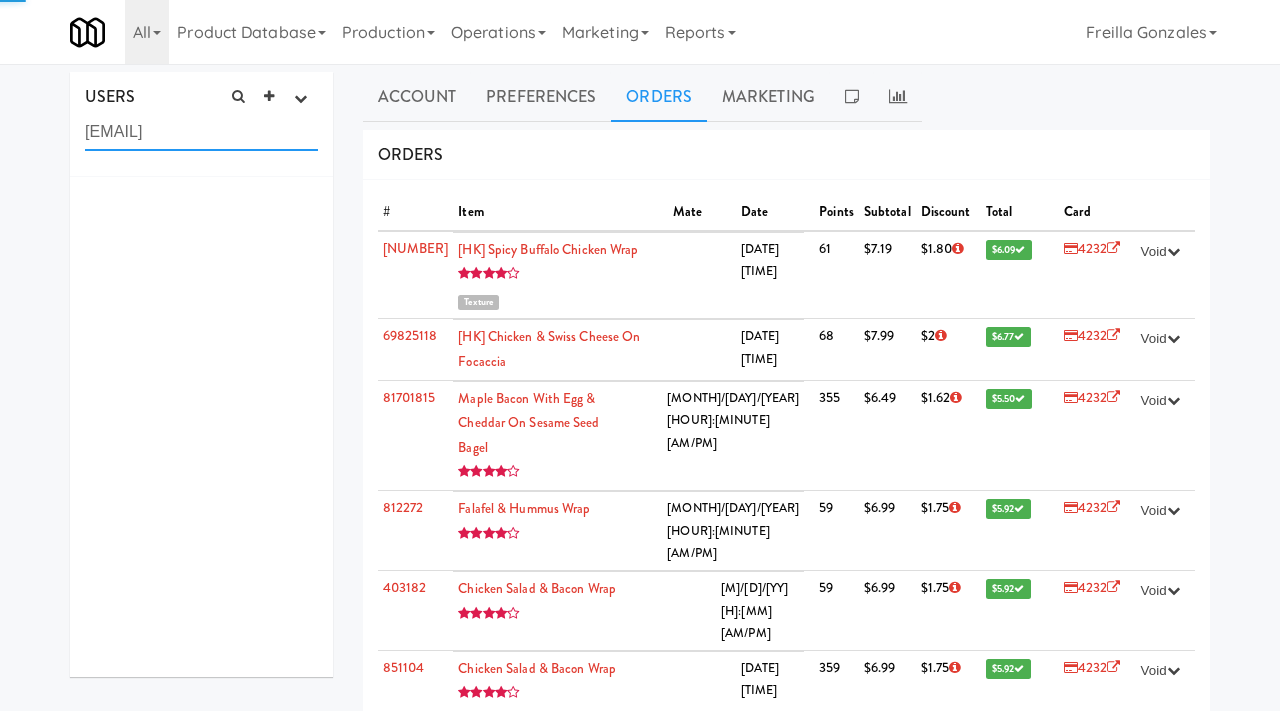 scroll, scrollTop: 0, scrollLeft: 8, axis: horizontal 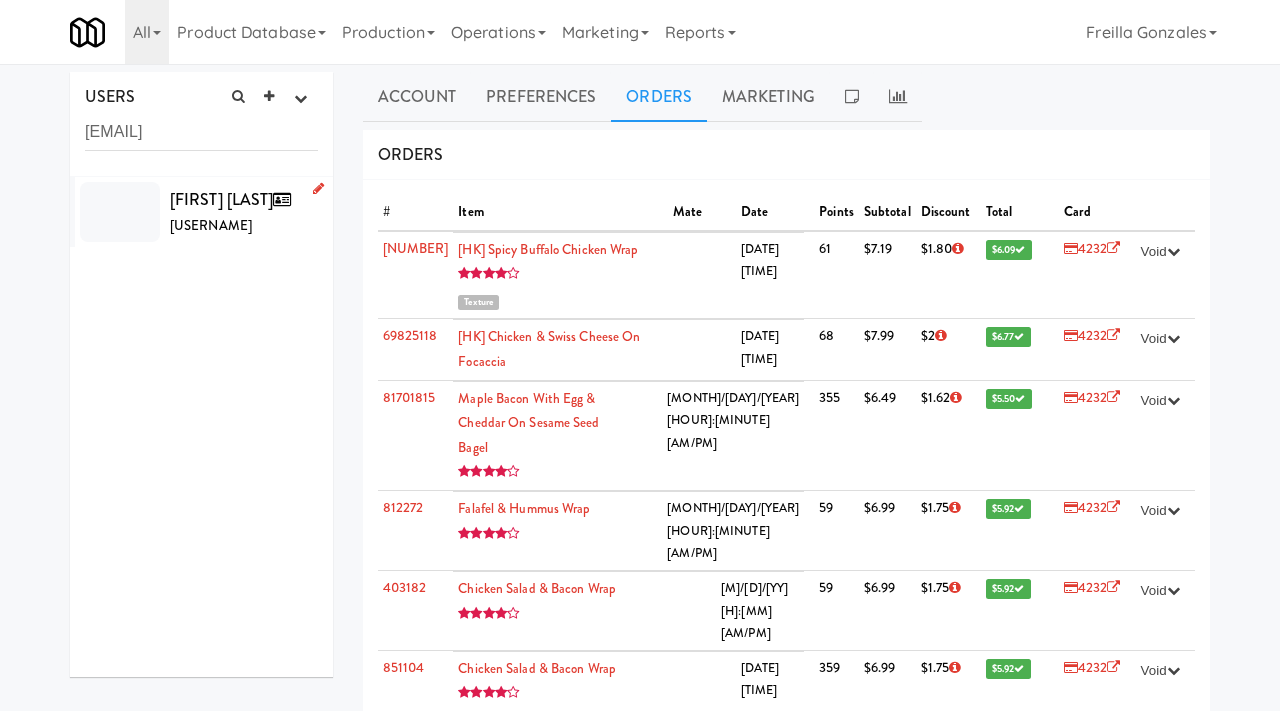 click on "Ravi Khatri  ravikhat1710" at bounding box center (244, 212) 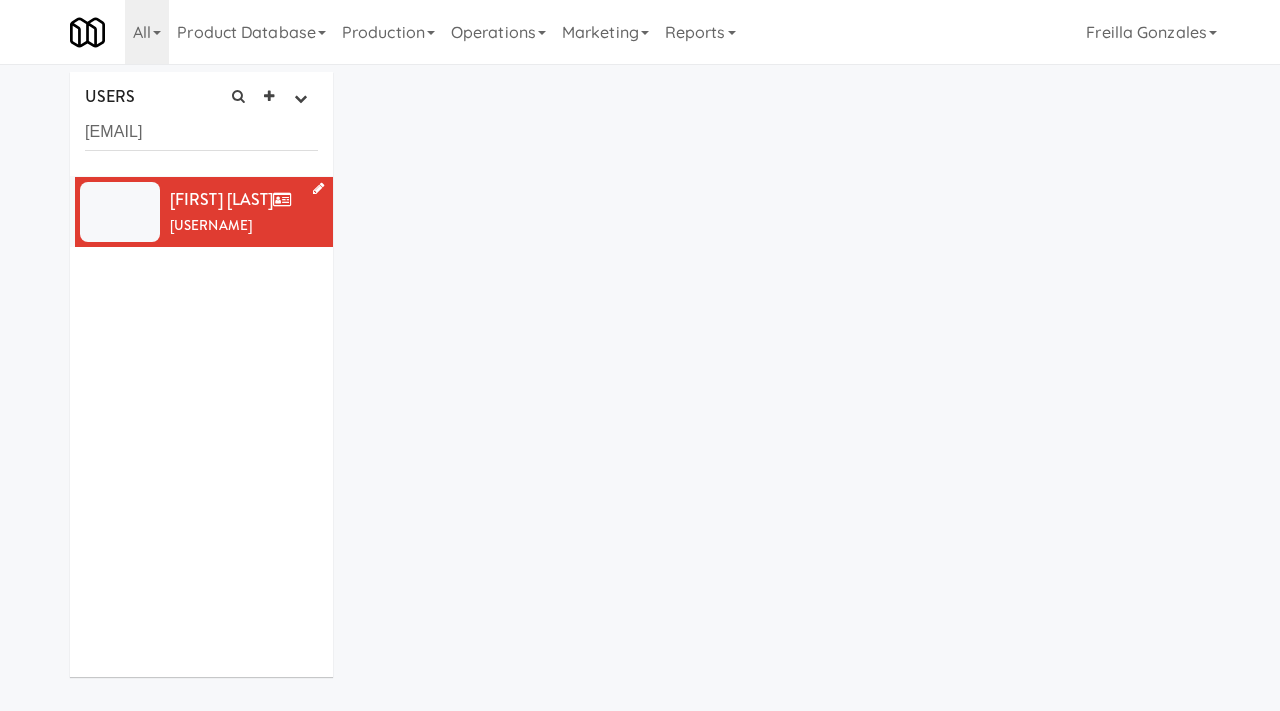 scroll, scrollTop: 0, scrollLeft: 0, axis: both 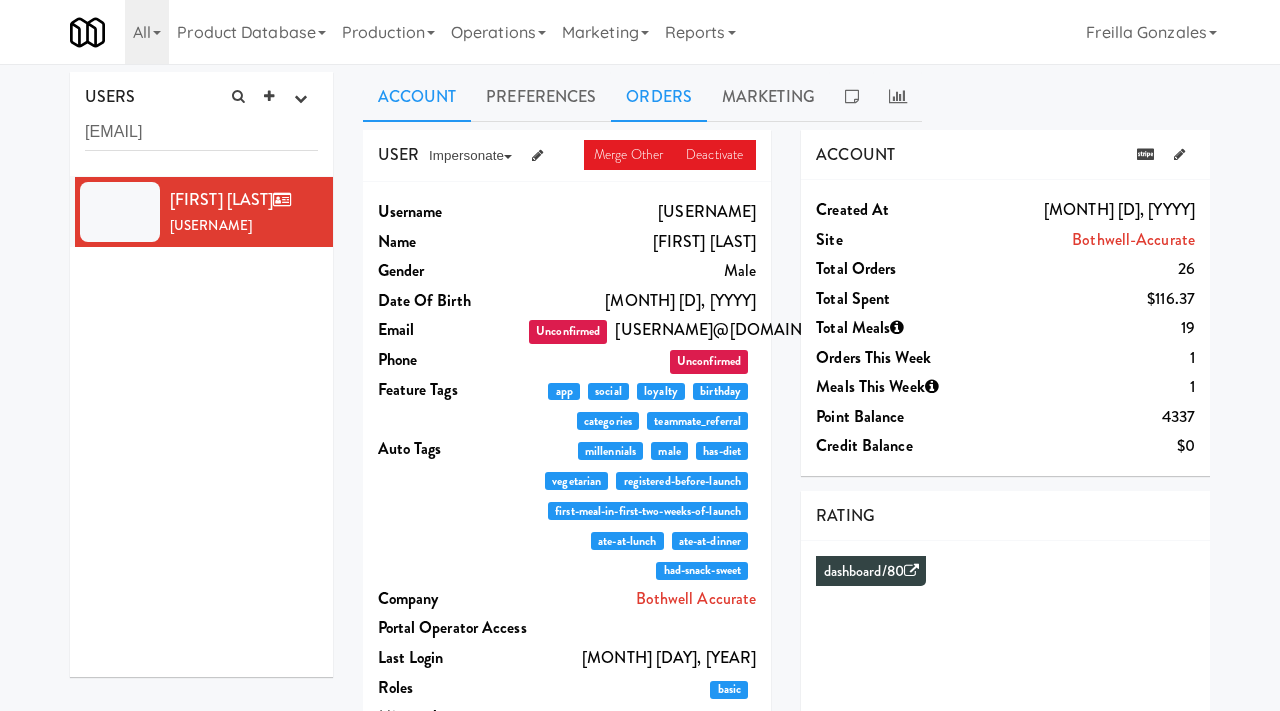 click on "Orders" at bounding box center (659, 97) 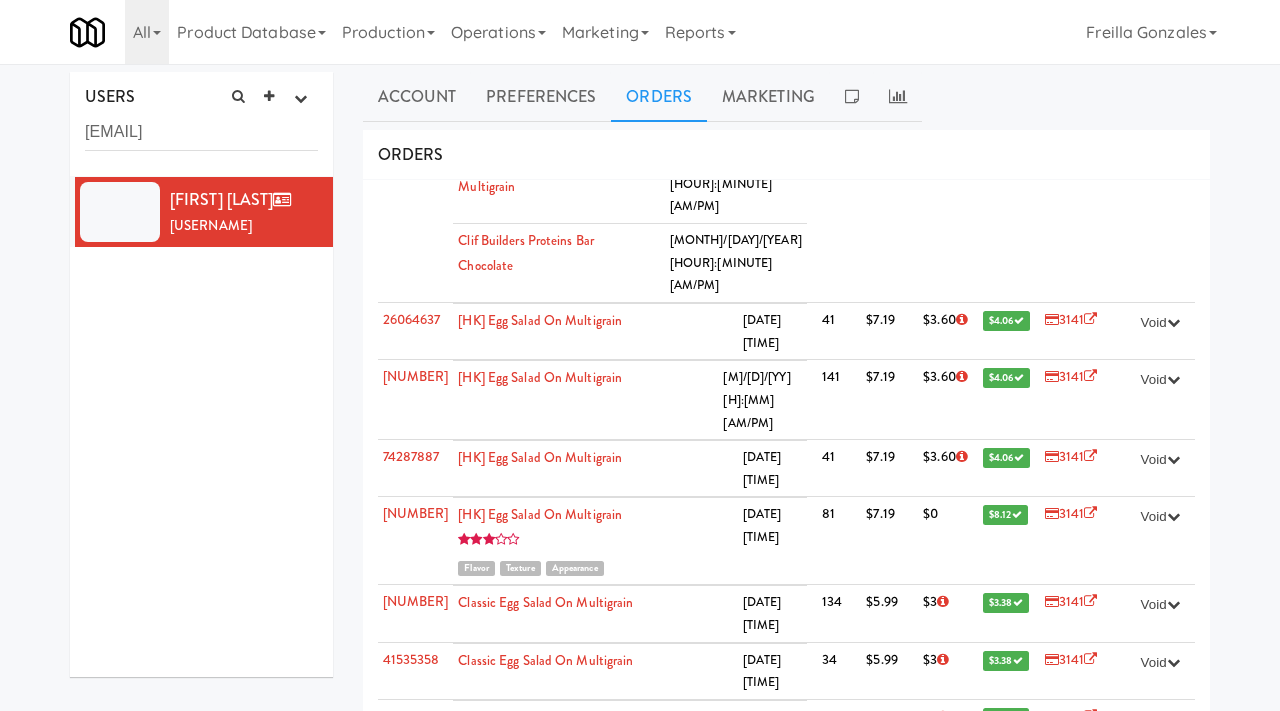 scroll, scrollTop: 652, scrollLeft: 0, axis: vertical 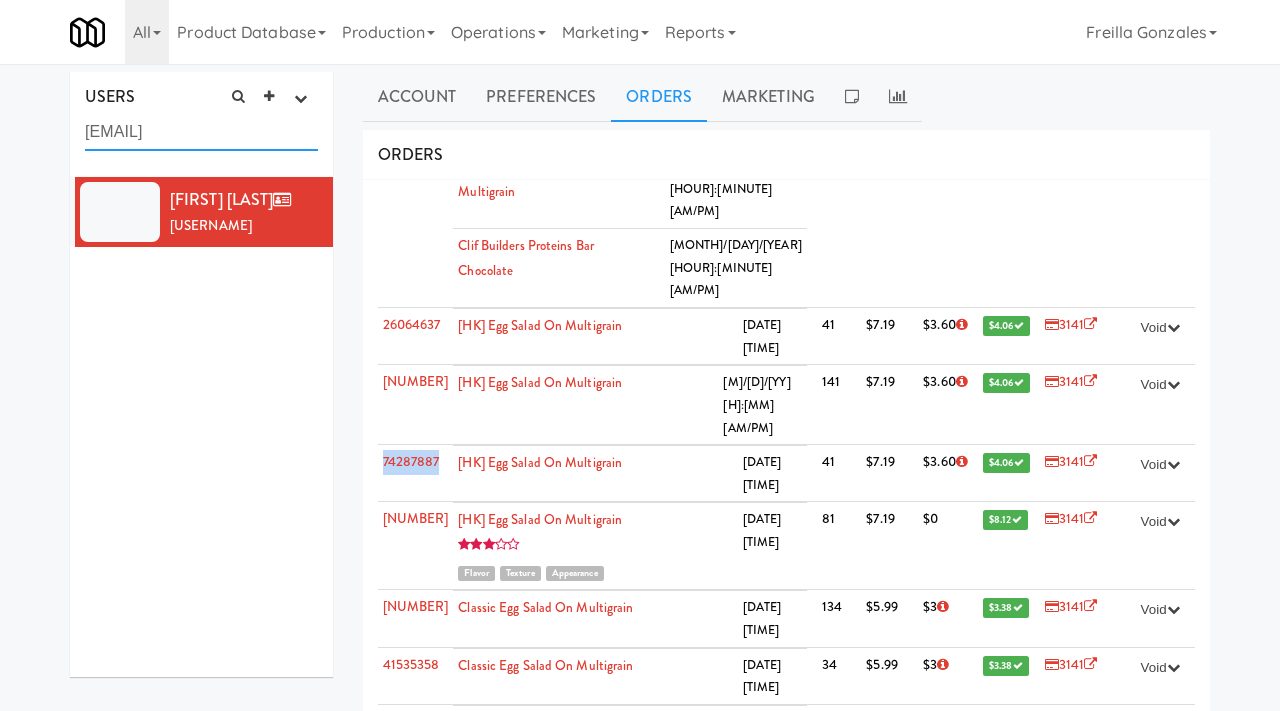 click on "RKhatri@bothwell-accurate.com" at bounding box center (201, 132) 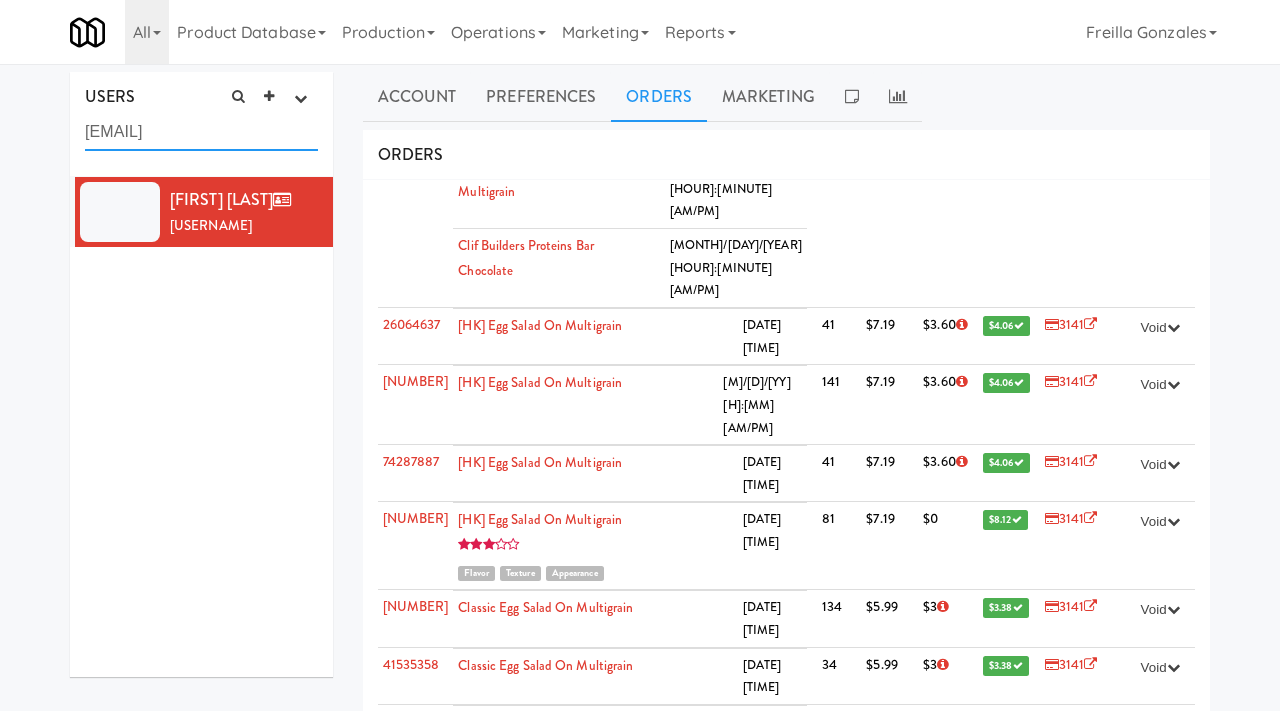 paste on "muhammed.mahmut@ingka.ikea" 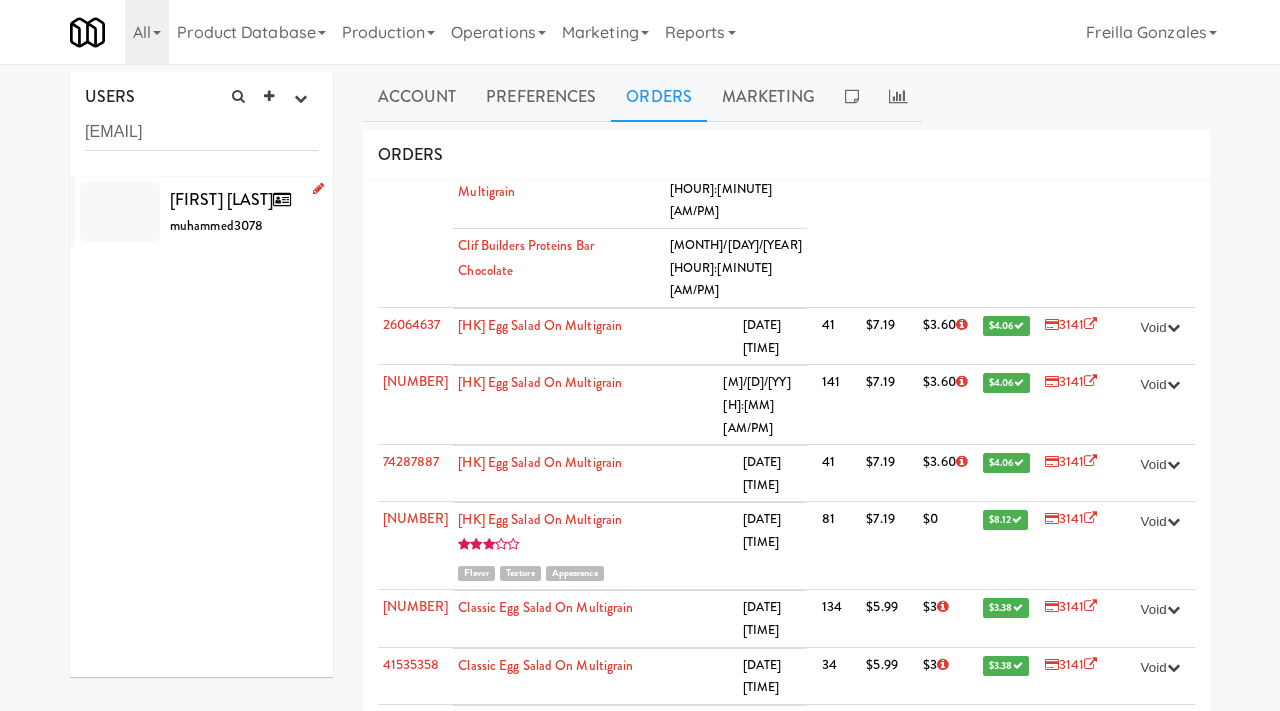 click on "Muhammed Mahmut  muhammed3078" at bounding box center [244, 212] 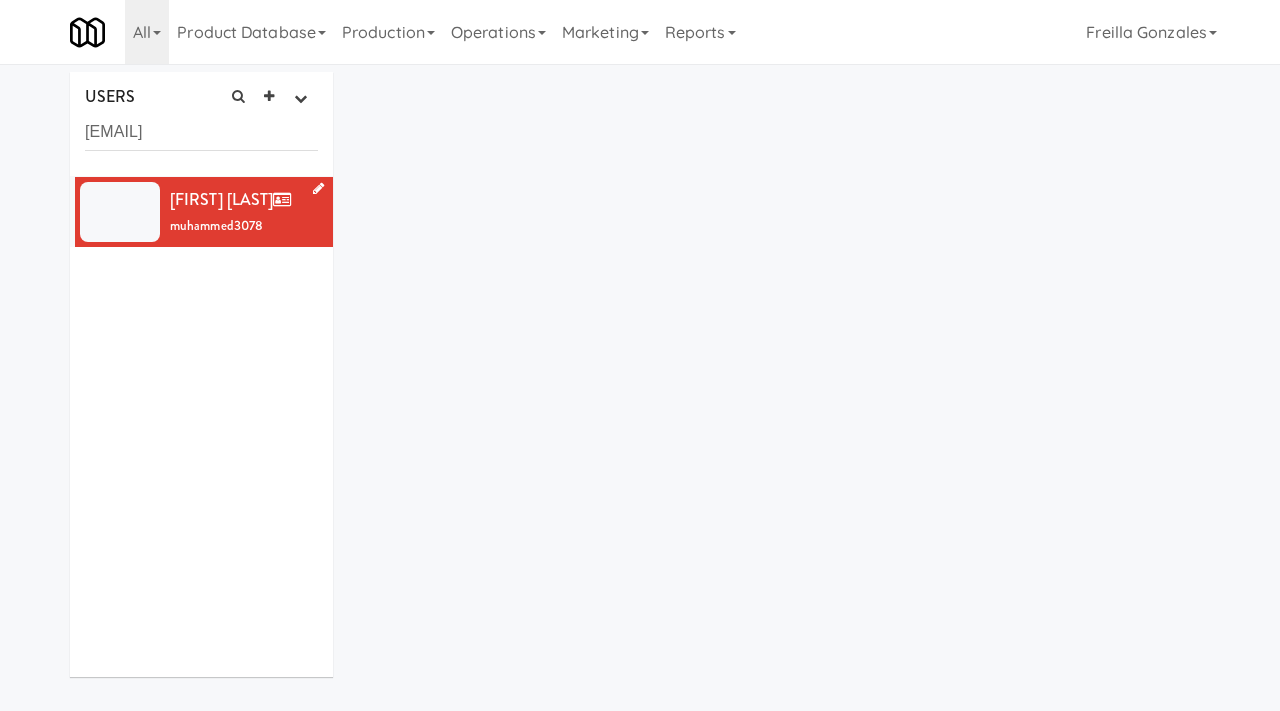 scroll, scrollTop: 0, scrollLeft: 0, axis: both 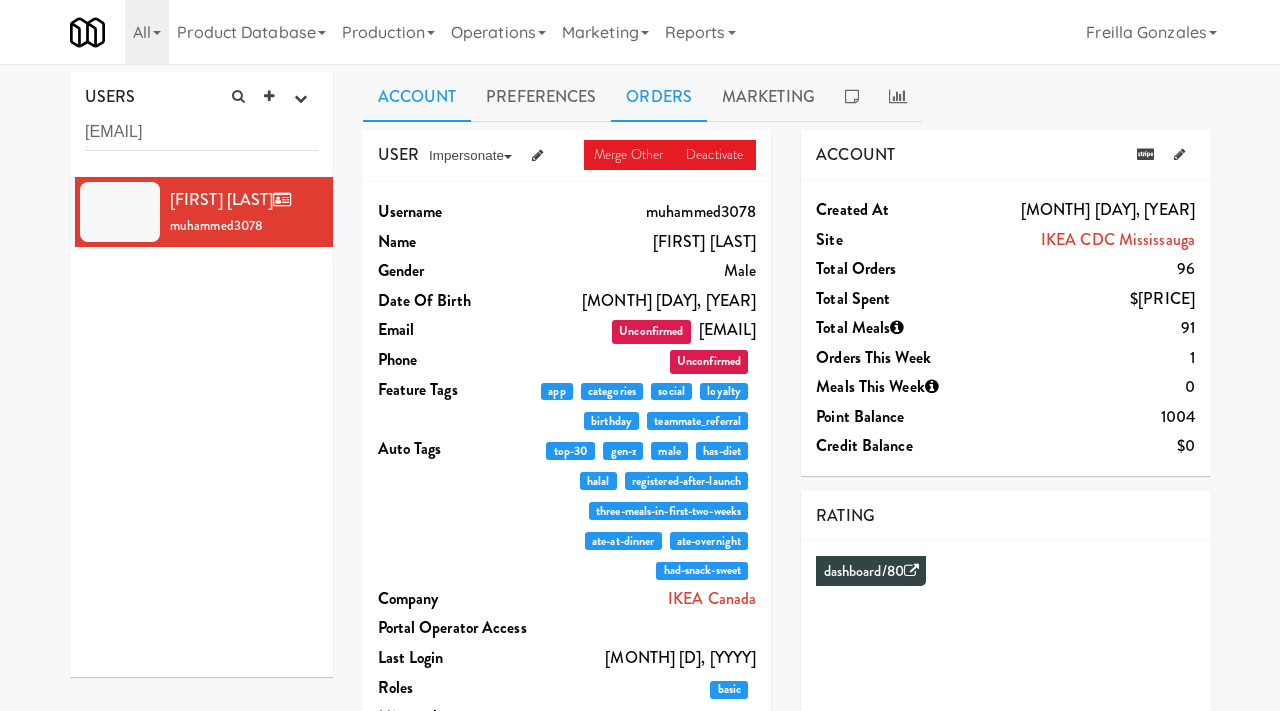 click on "Orders" at bounding box center (659, 97) 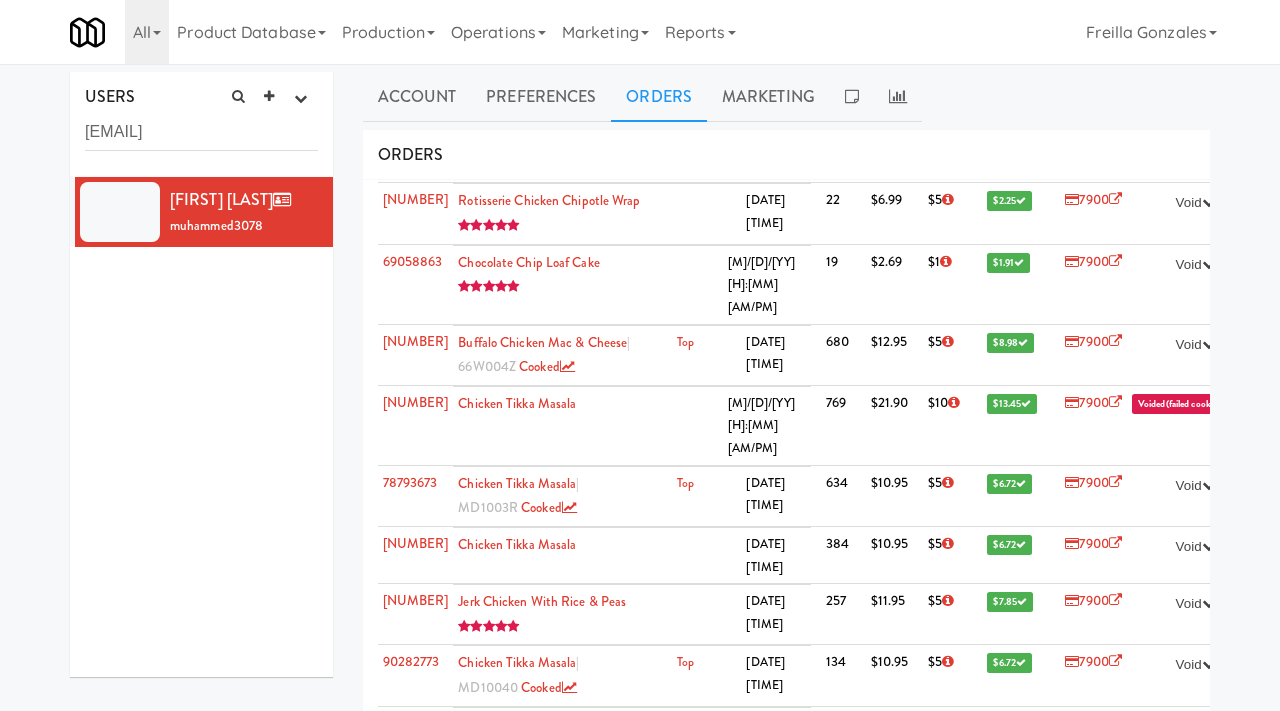 scroll, scrollTop: 510, scrollLeft: 0, axis: vertical 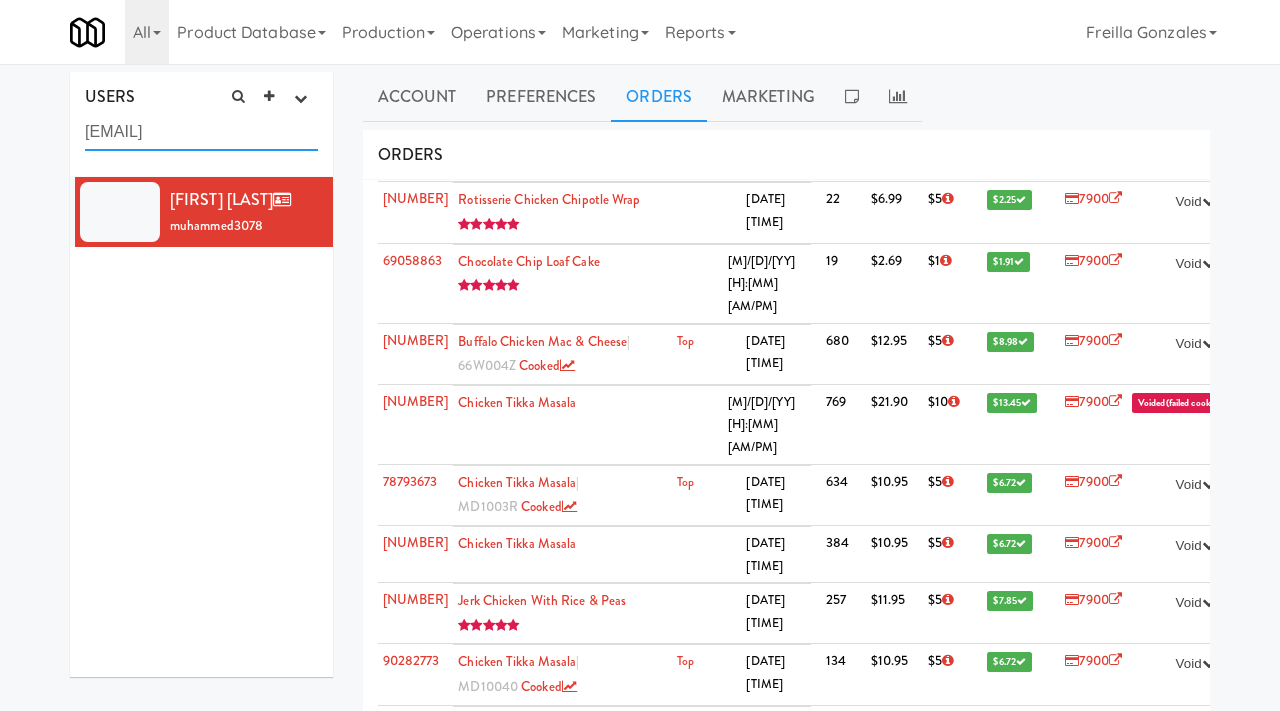 click on "muhammed.mahmut@ingka.ikea.com" at bounding box center (201, 132) 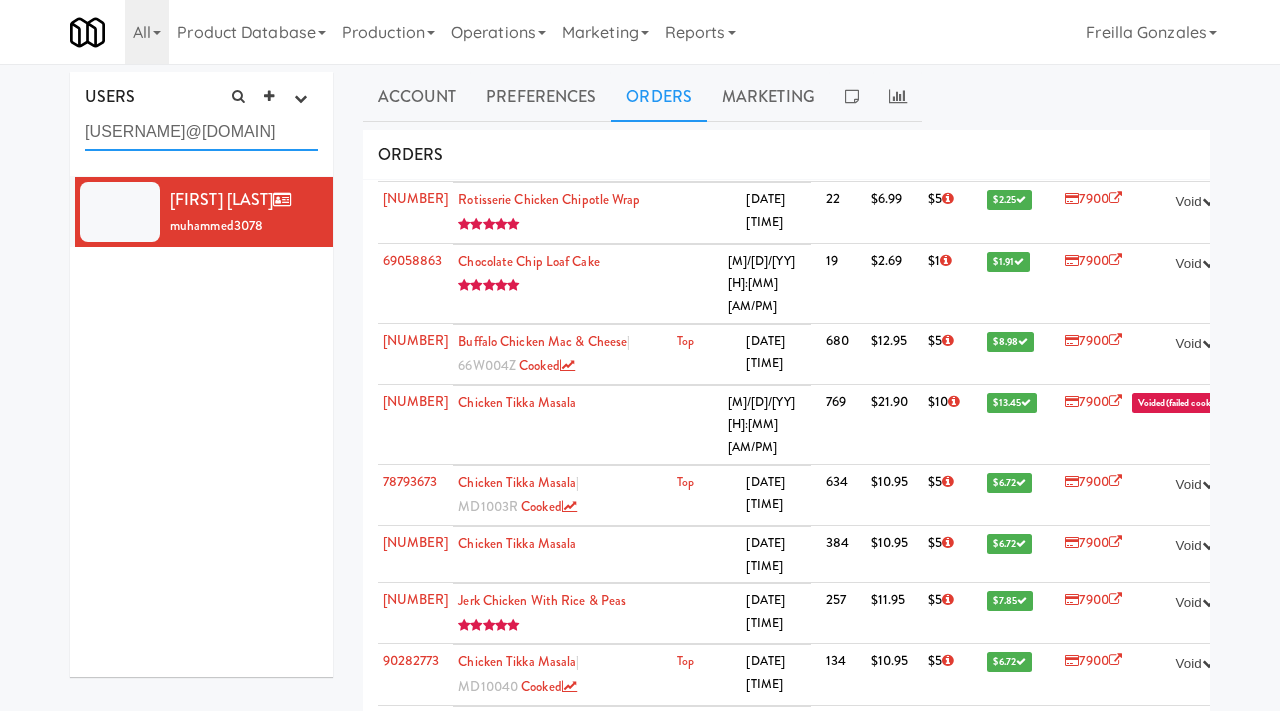 scroll, scrollTop: 0, scrollLeft: 61, axis: horizontal 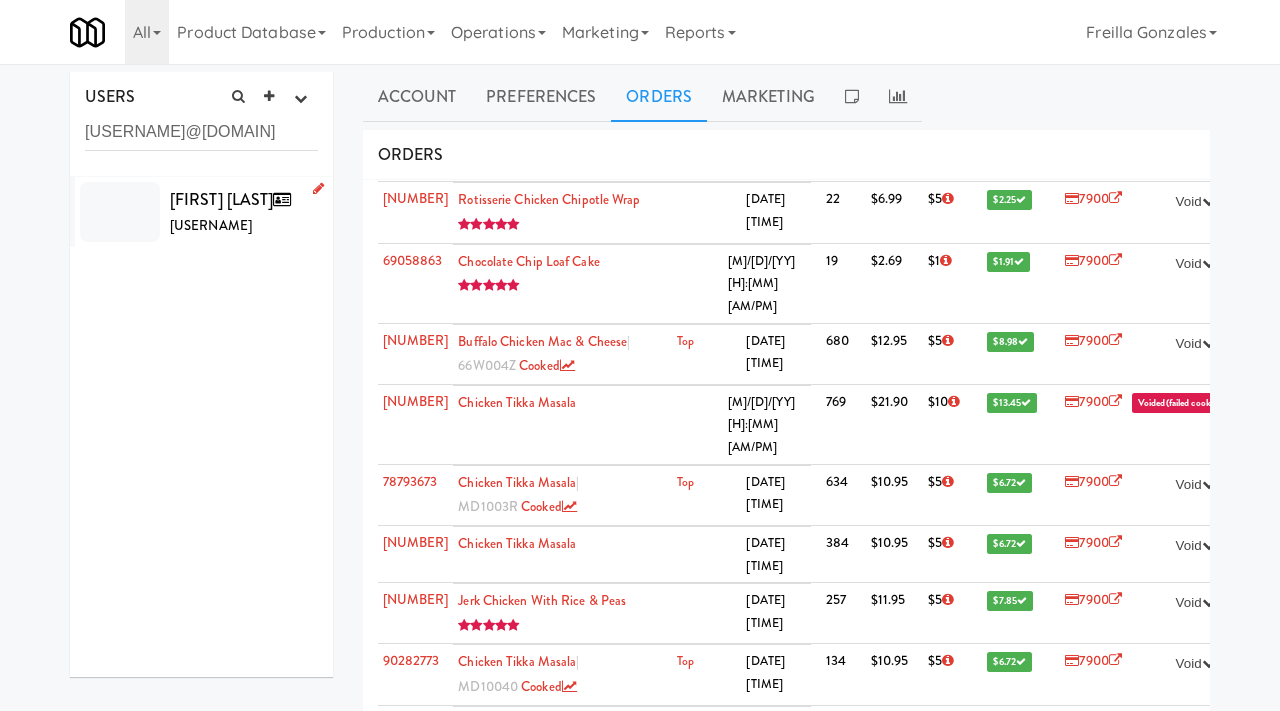 click on "Panipal Sarkis-michael  panipals2960" at bounding box center (244, 212) 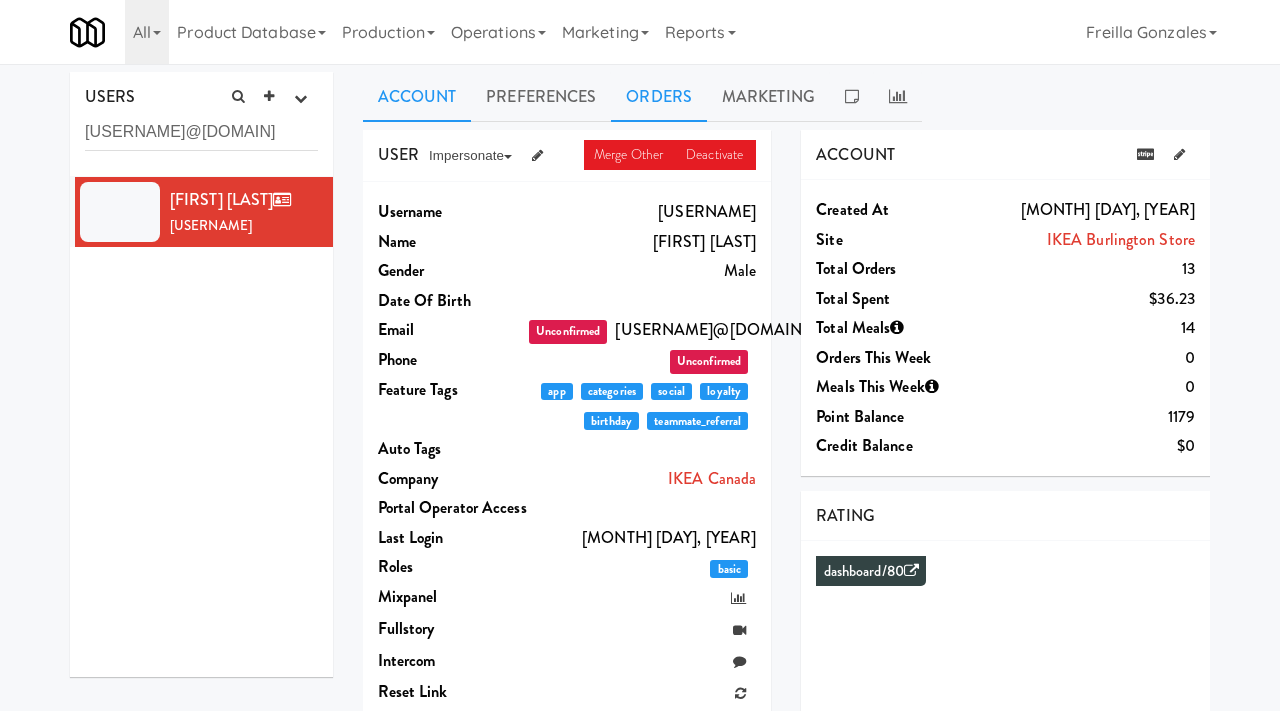 click on "Orders" at bounding box center (659, 97) 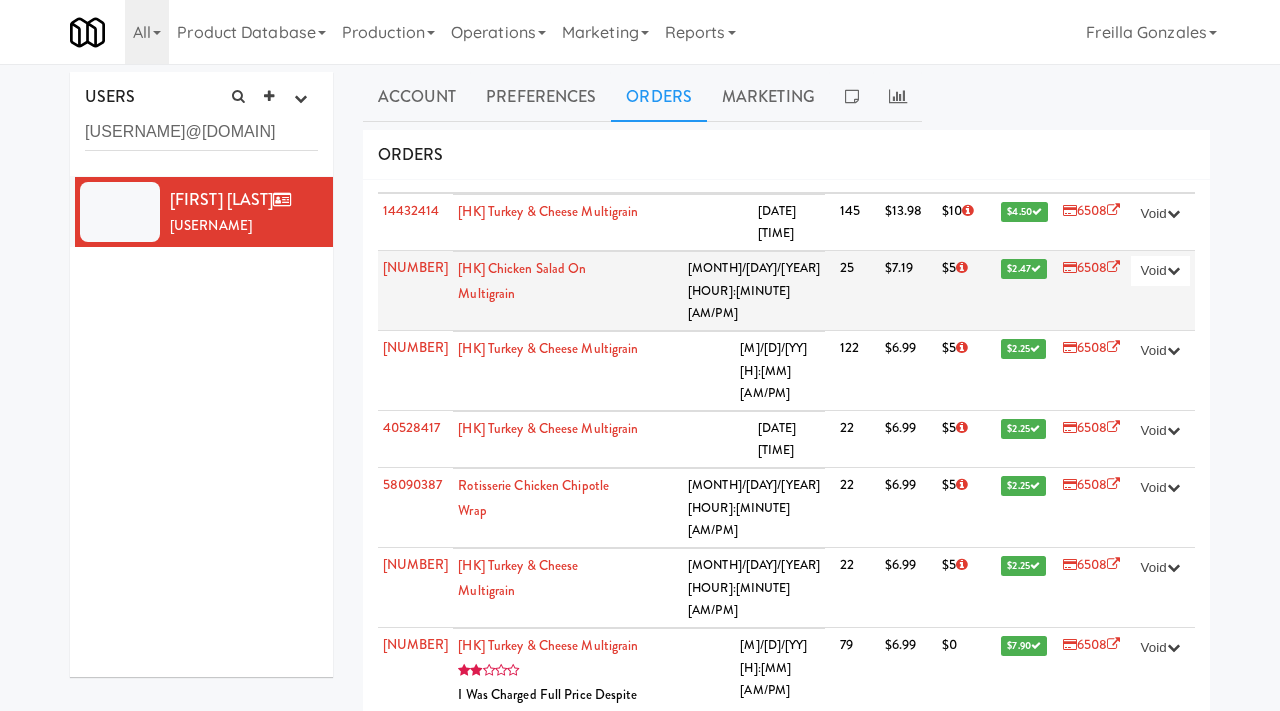 scroll, scrollTop: 48, scrollLeft: 0, axis: vertical 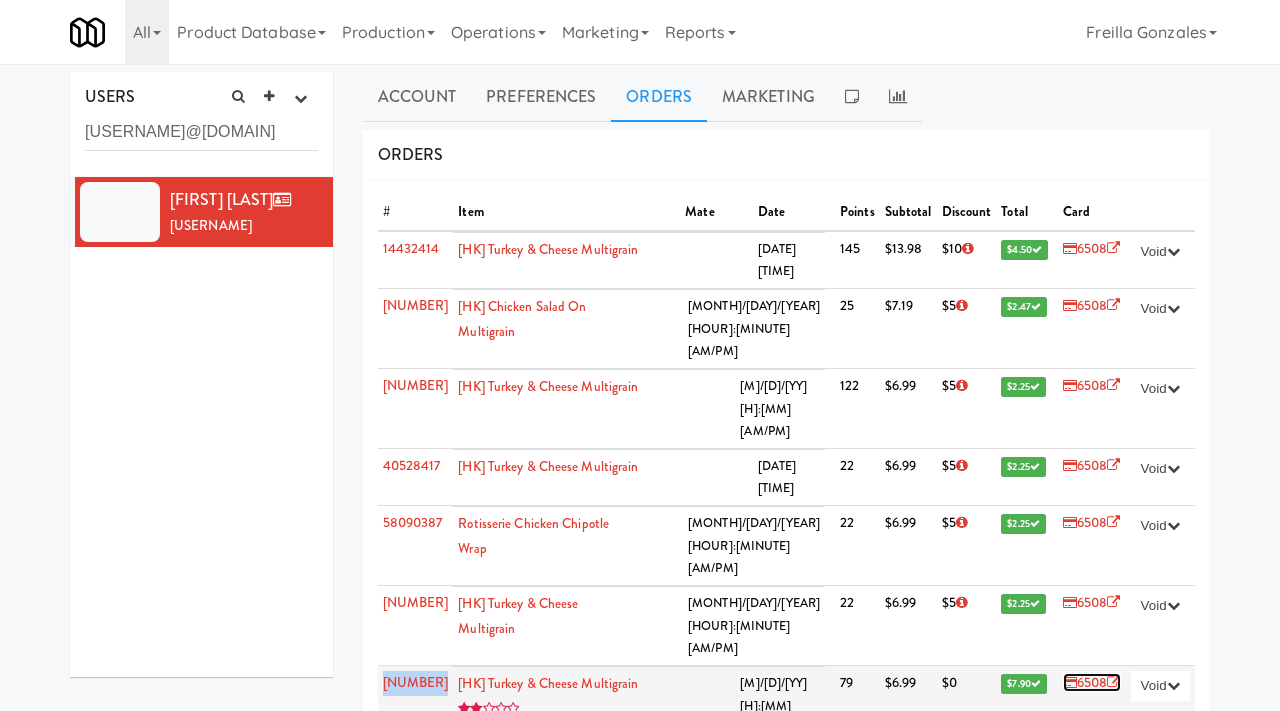 click on "6508" at bounding box center [1092, 682] 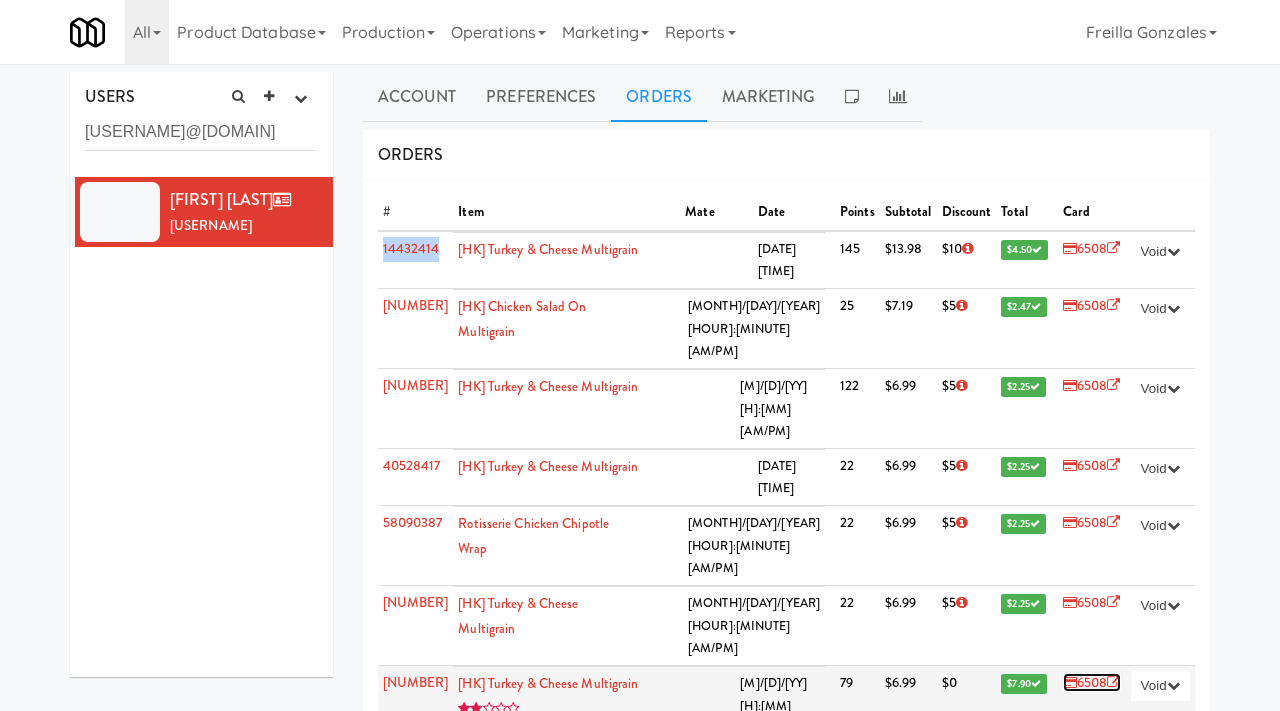 click on "6508" at bounding box center [1092, 682] 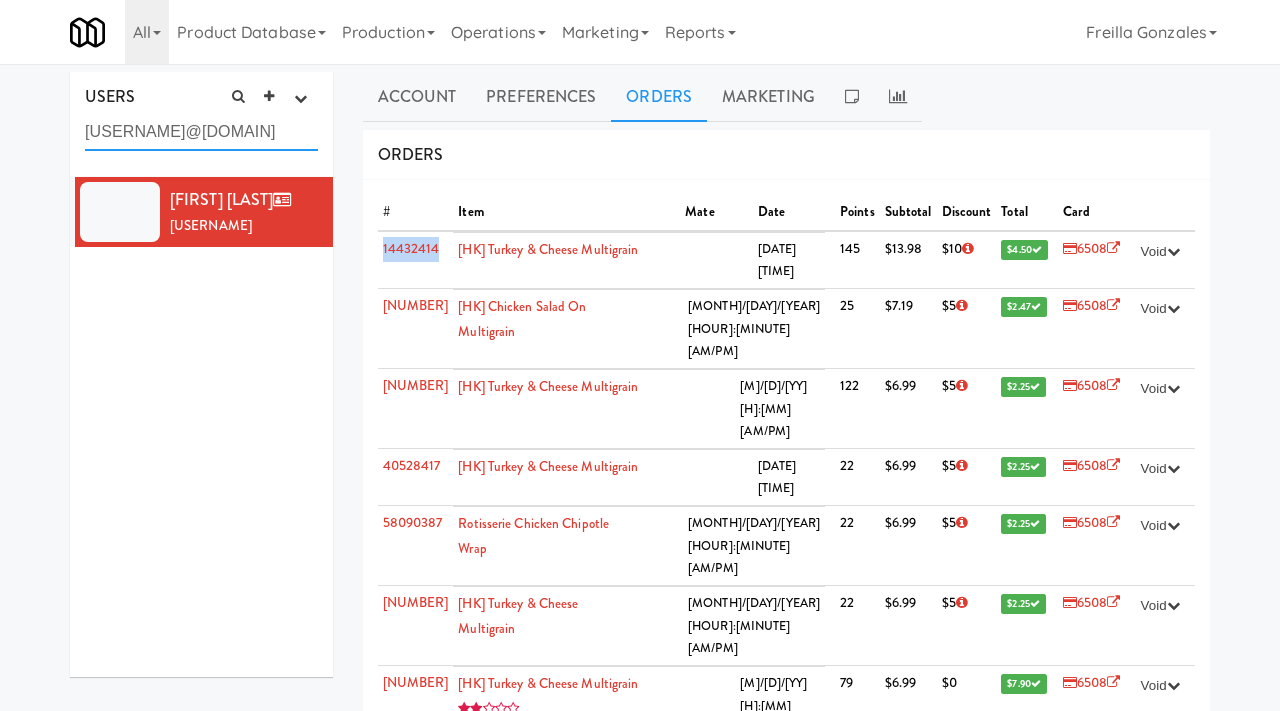 click on "panipal.sarkis-michael@ingka.ikea.com" at bounding box center [201, 132] 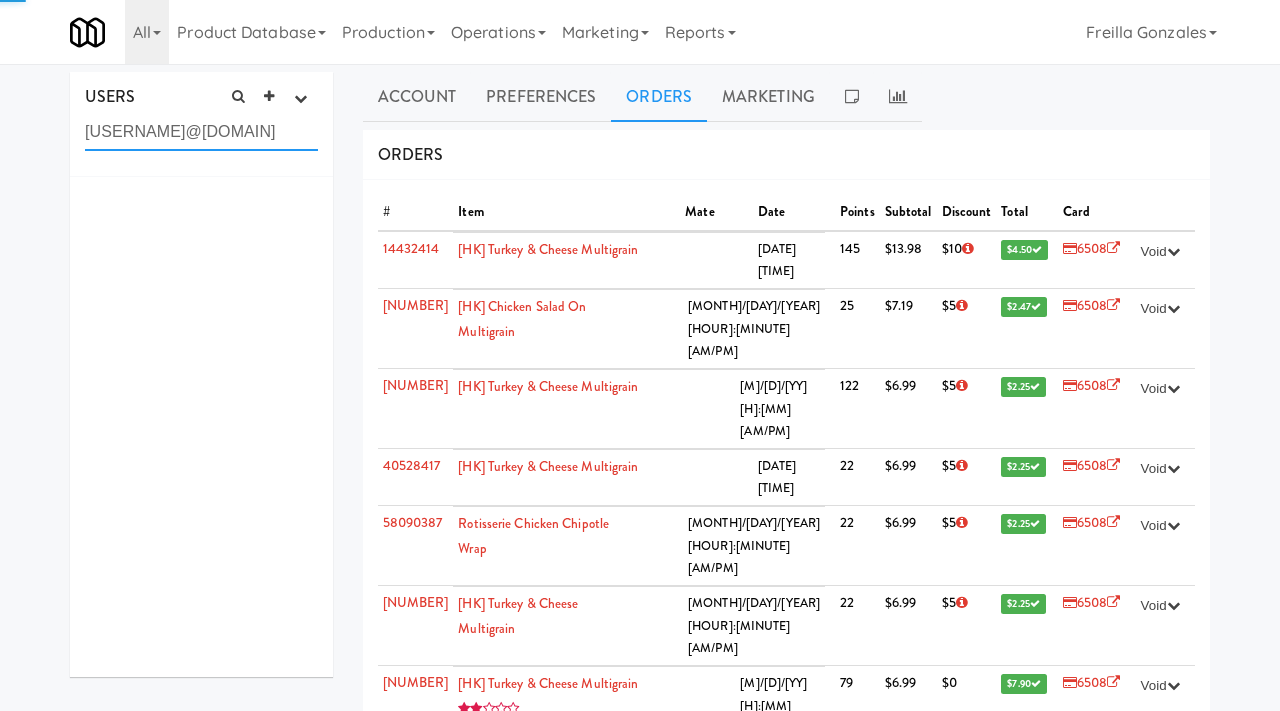 paste on "jovan.strbac" 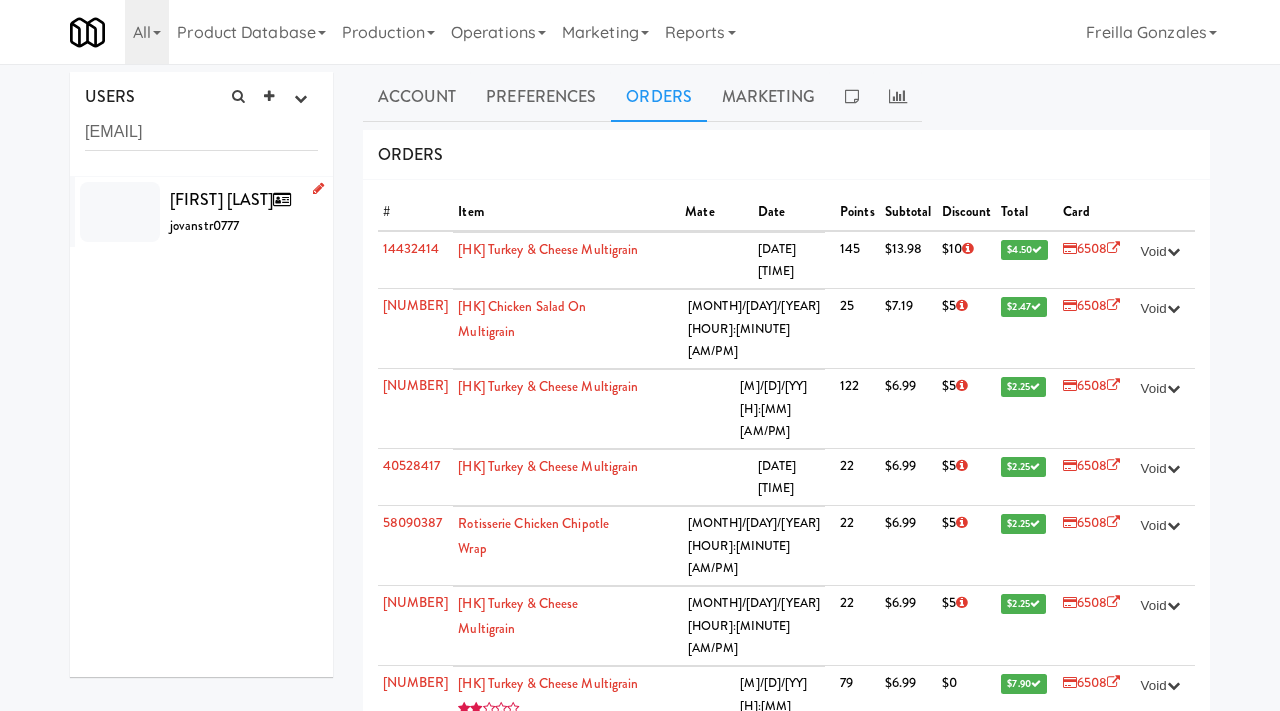 click on "Jovan Strbac  jovanstr0777" at bounding box center [244, 212] 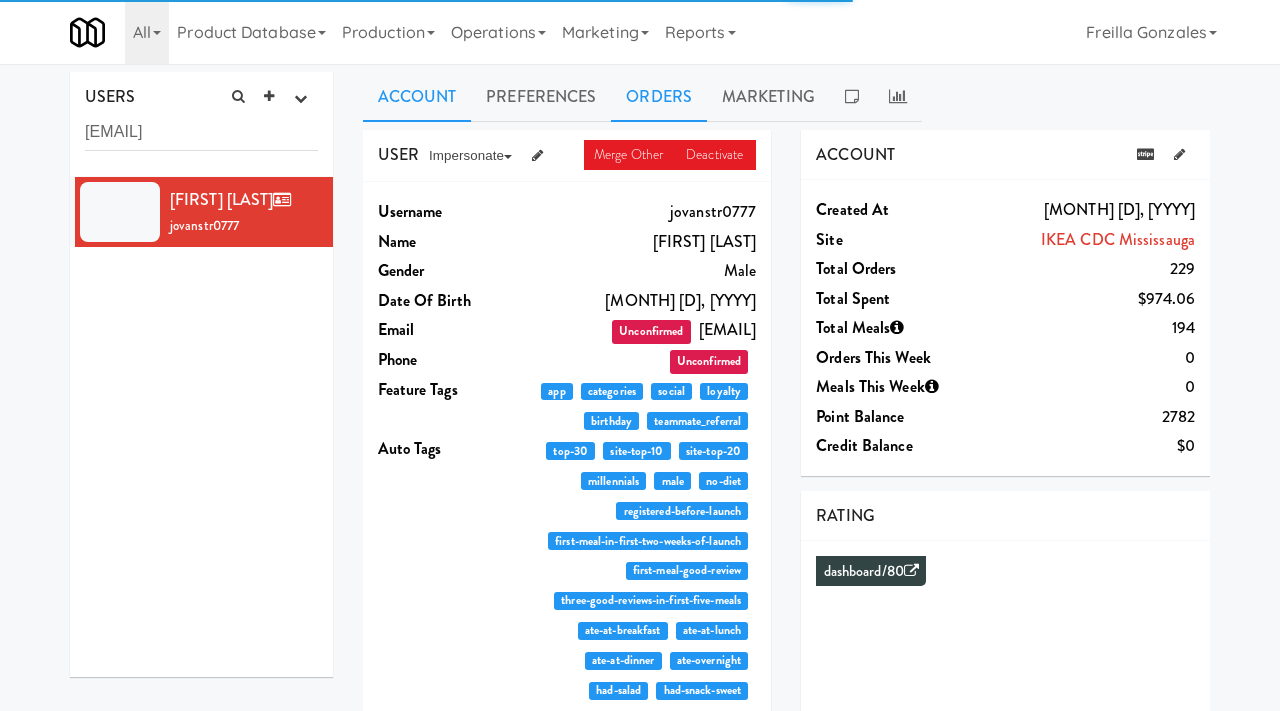 click on "Orders" at bounding box center [659, 97] 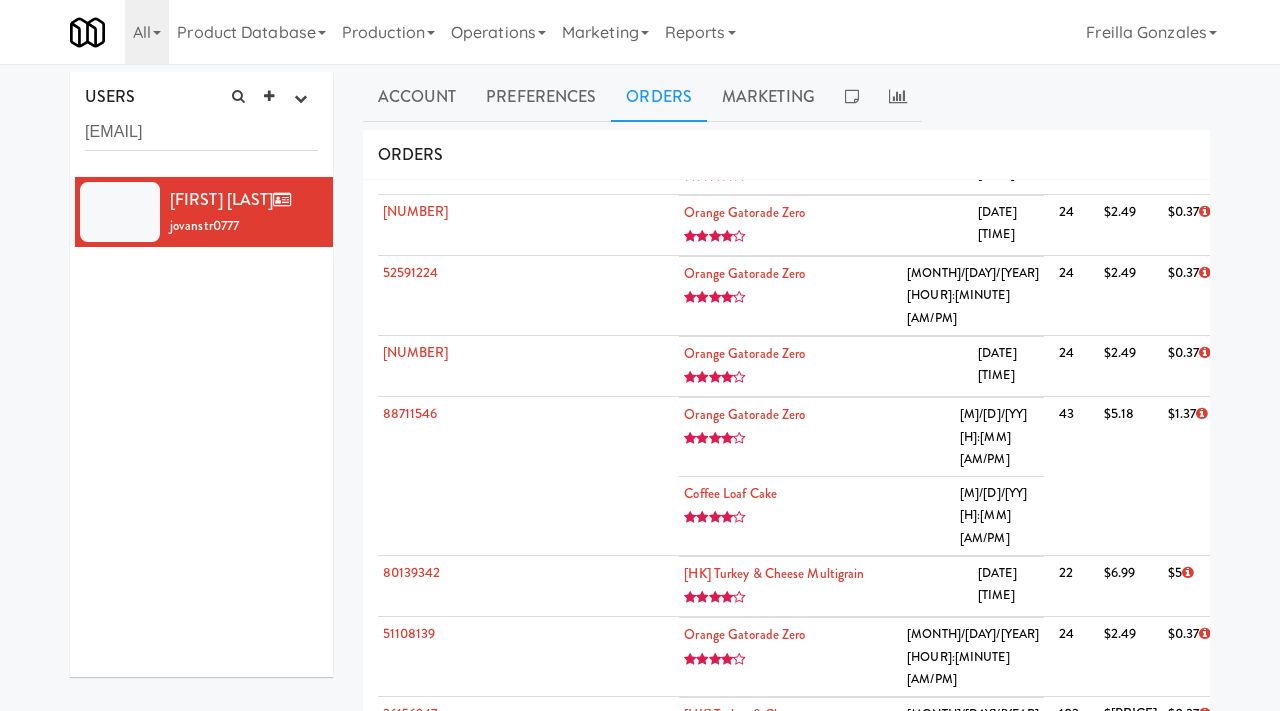 scroll, scrollTop: 935, scrollLeft: 0, axis: vertical 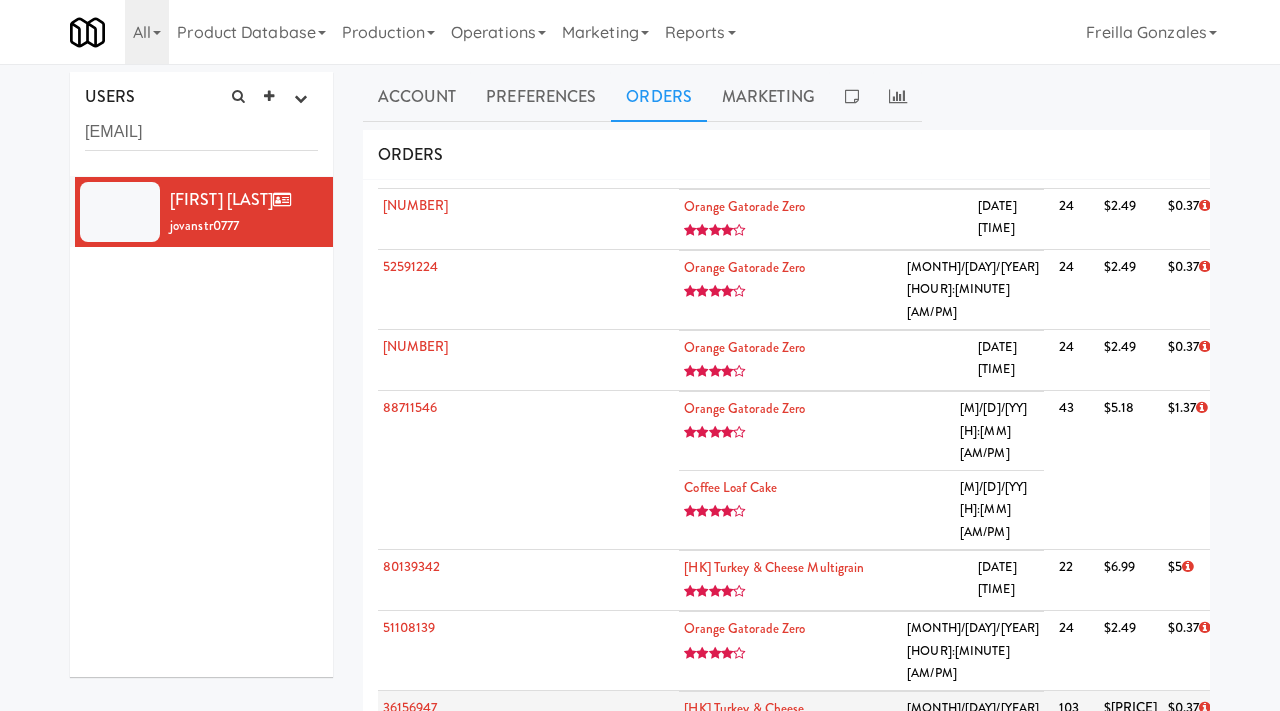 click on "6448" at bounding box center [1322, 707] 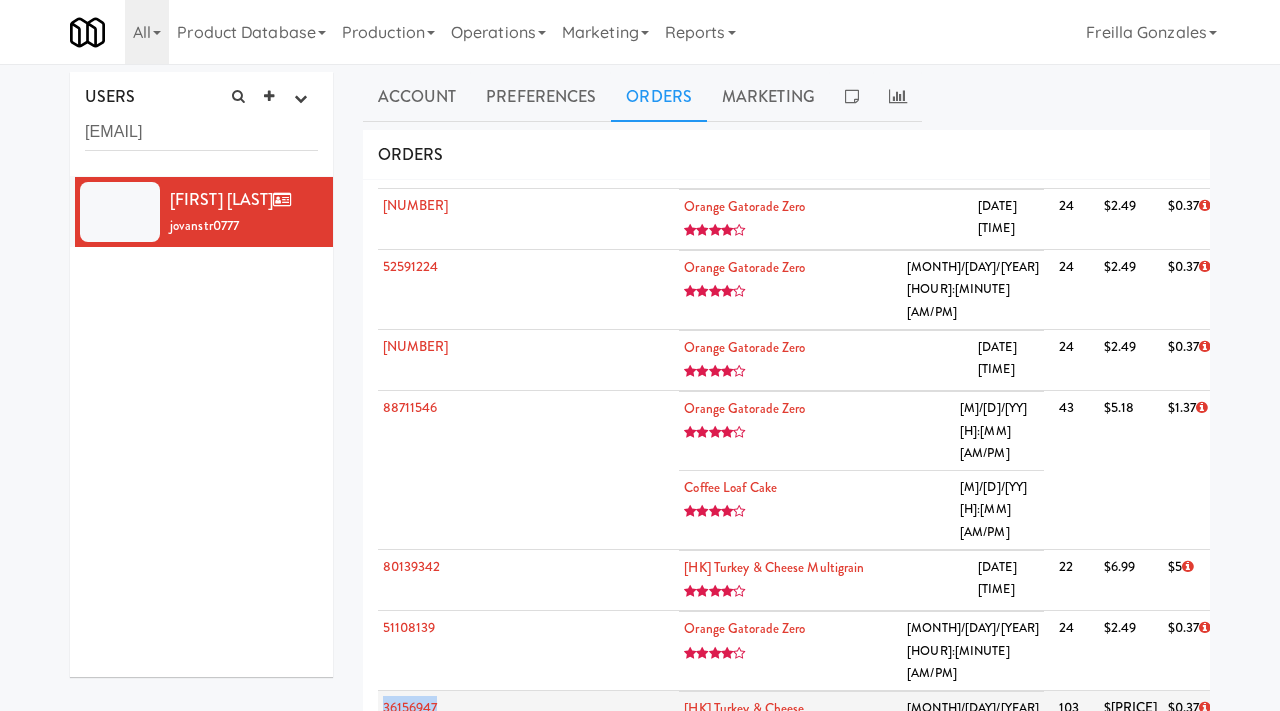 click on "6448" at bounding box center (1322, 707) 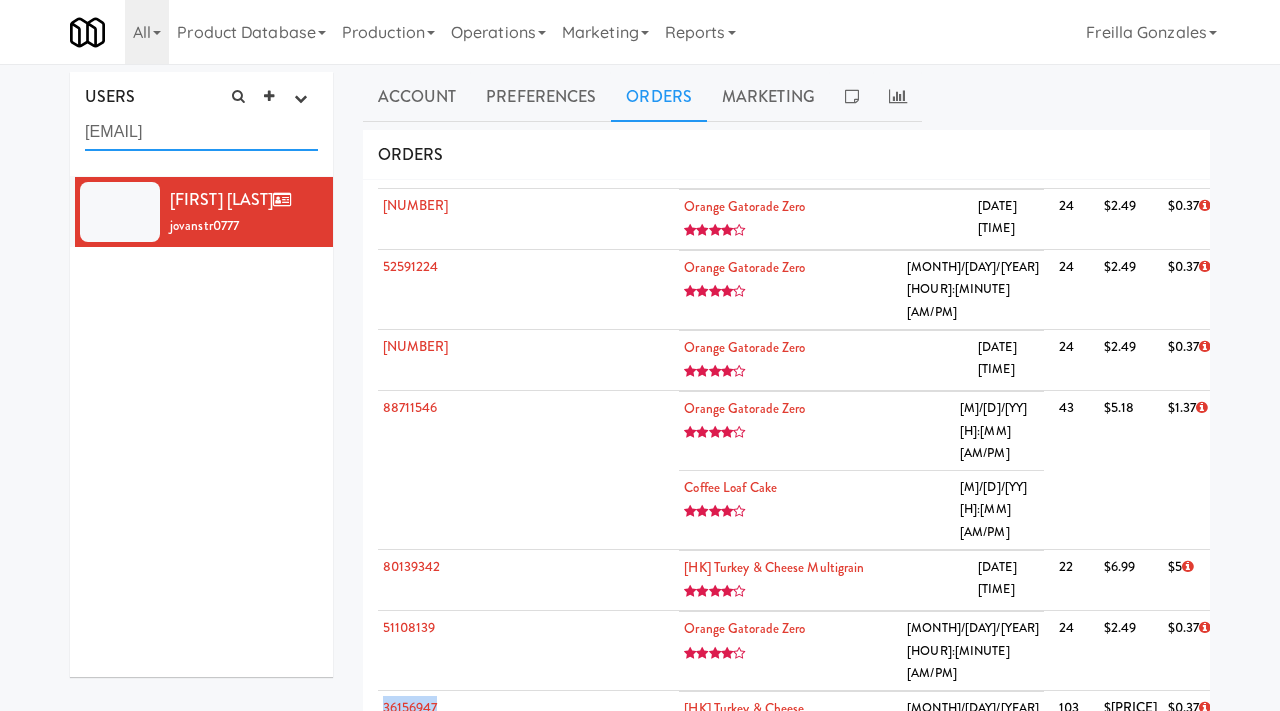 click on "jovan.strbac@ingka.ikea.com" at bounding box center (201, 132) 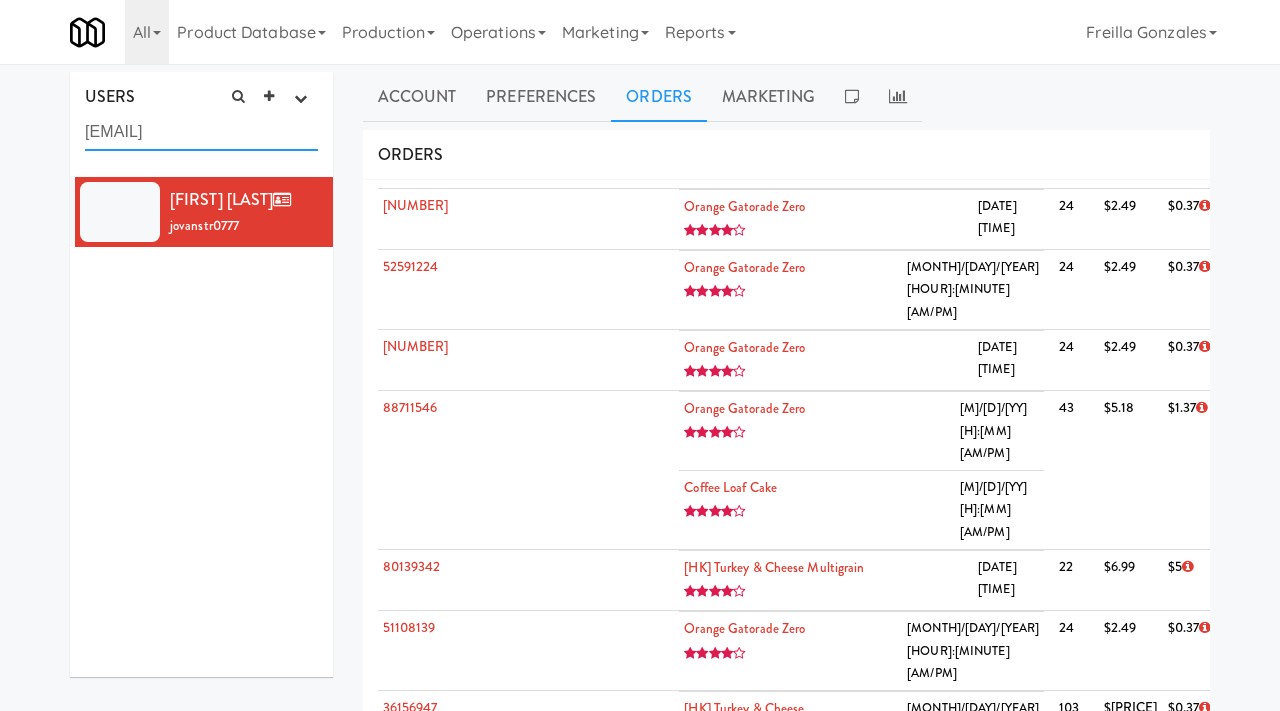 paste on "hn.leonardelli@gmail" 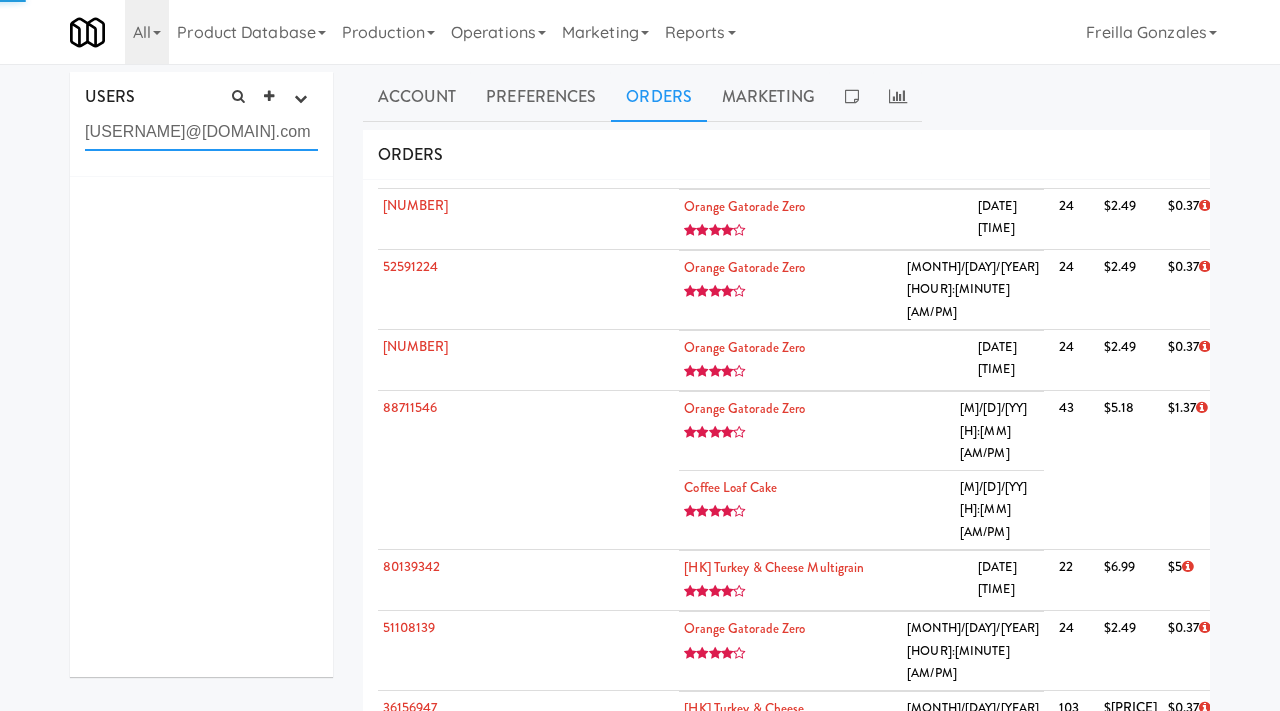 type on "john.leonardelli@gmail.com" 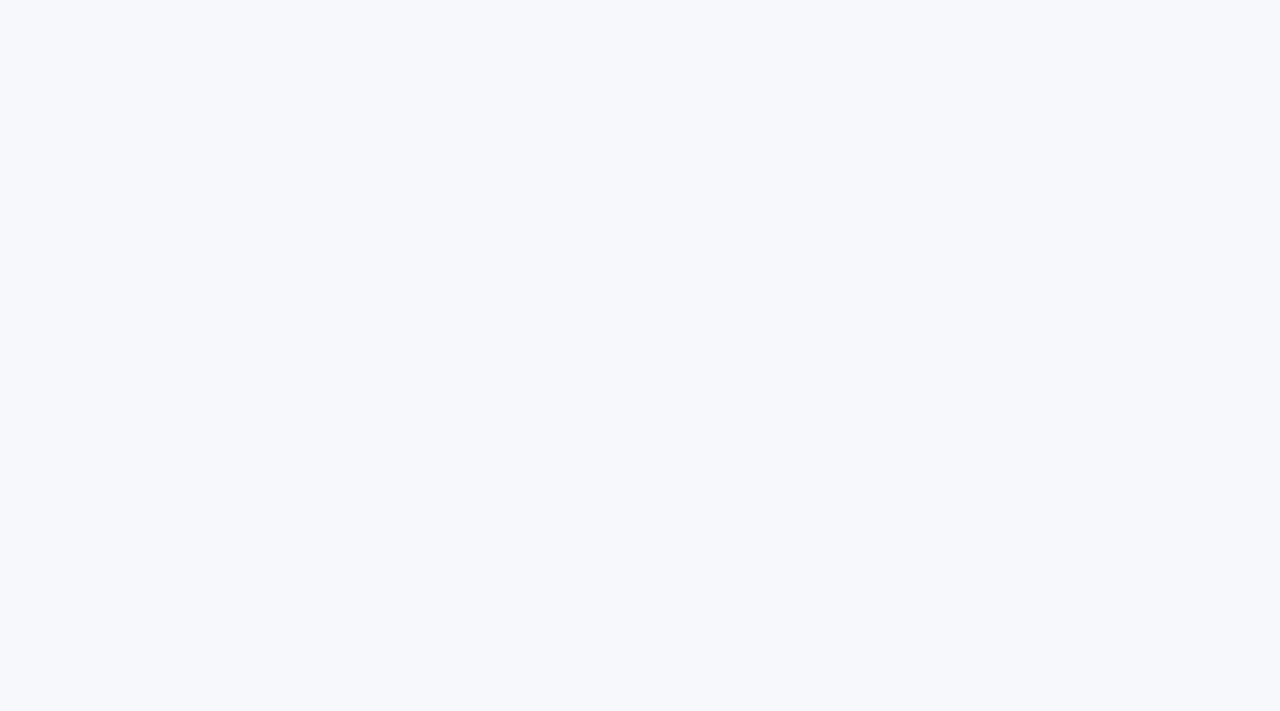 scroll, scrollTop: 0, scrollLeft: 0, axis: both 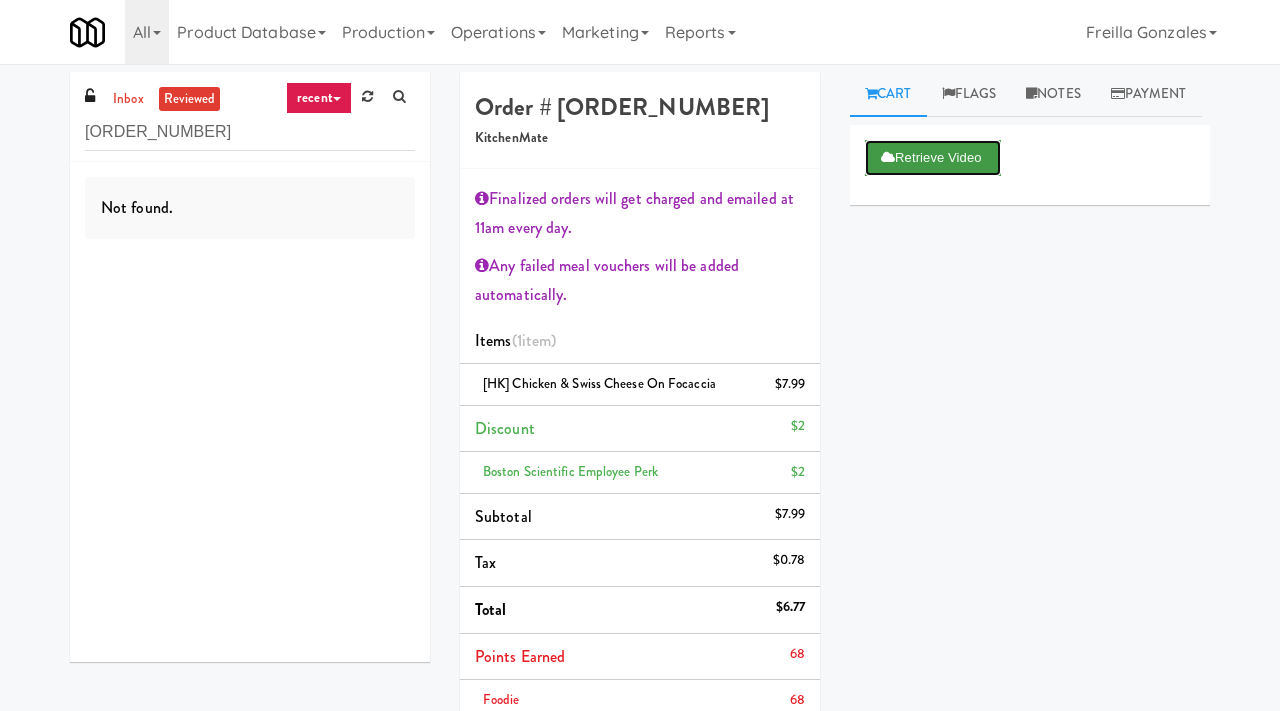 click on "Retrieve Video" at bounding box center [933, 158] 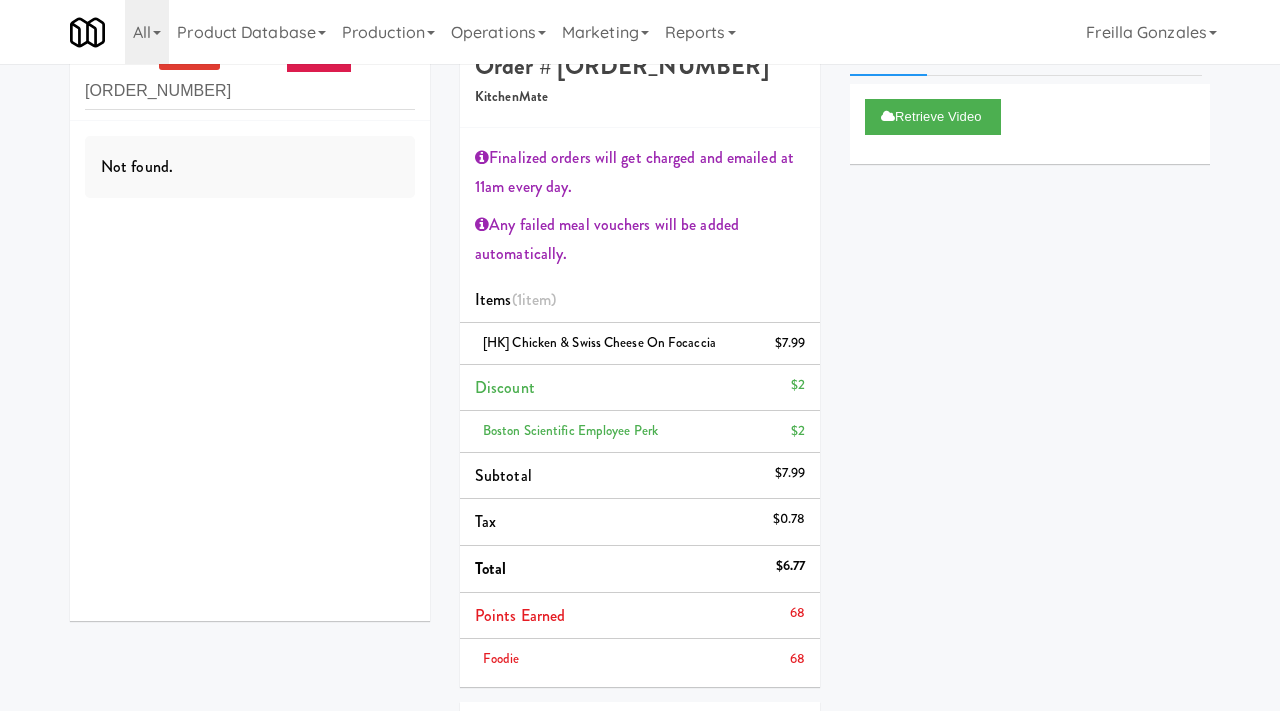 scroll, scrollTop: 43, scrollLeft: 0, axis: vertical 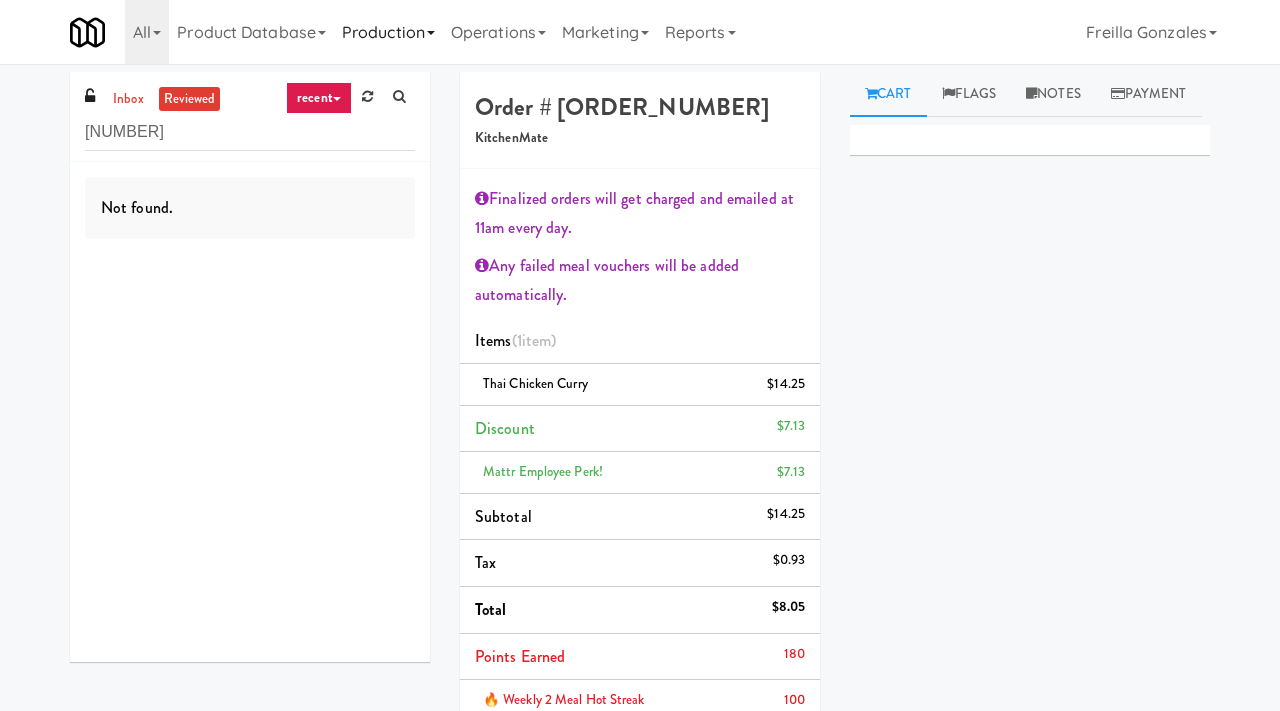 click on "Production" at bounding box center [388, 32] 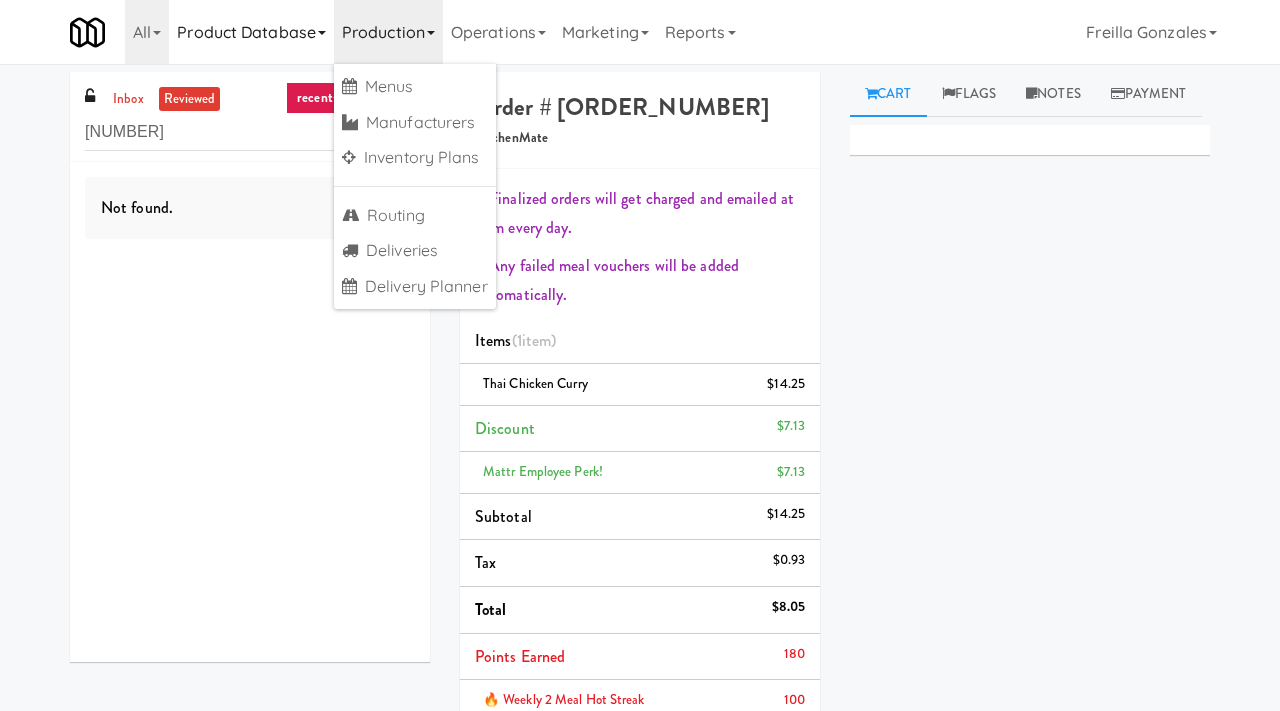 click on "Product Database" at bounding box center [251, 32] 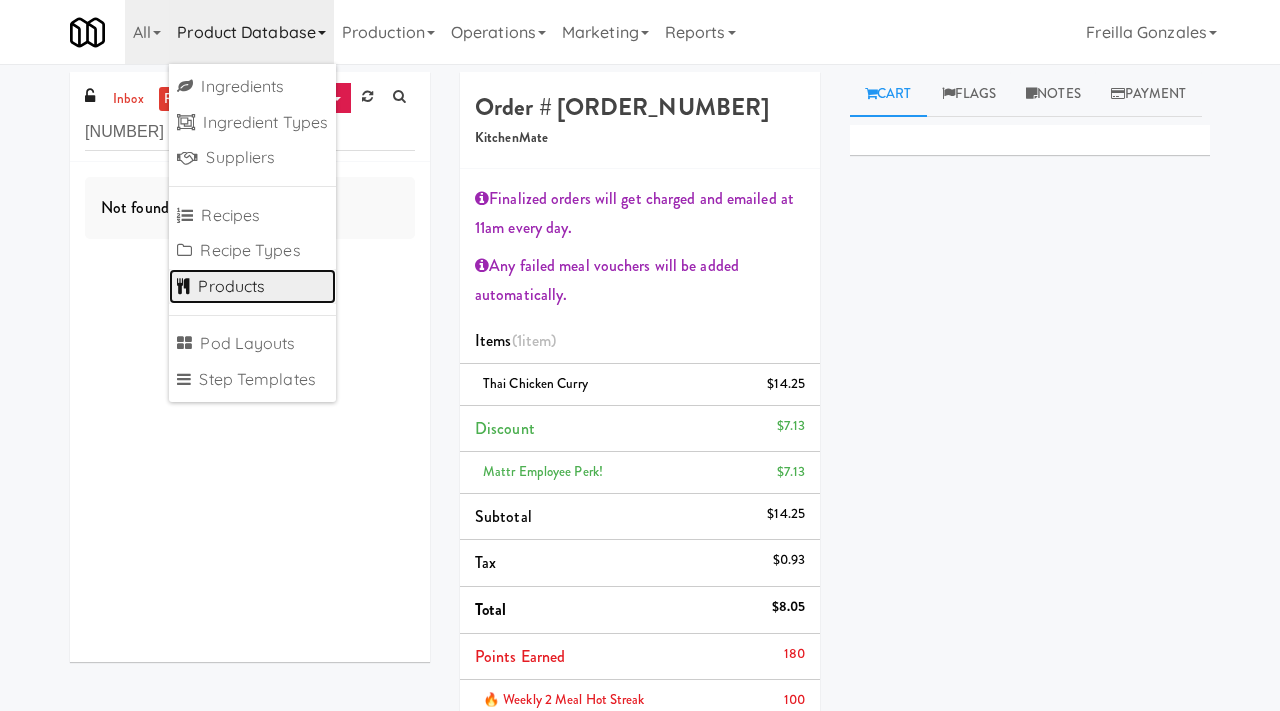 click on "Products" at bounding box center [252, 287] 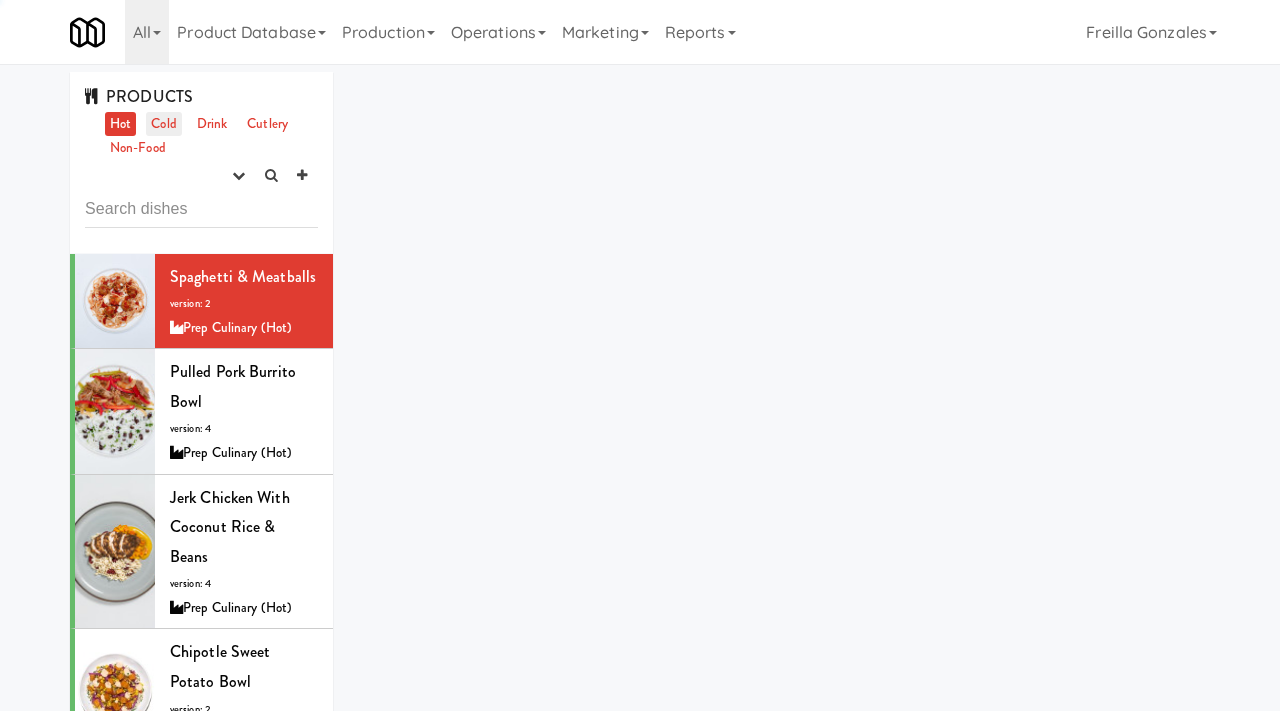 click on "Cold" at bounding box center (163, 124) 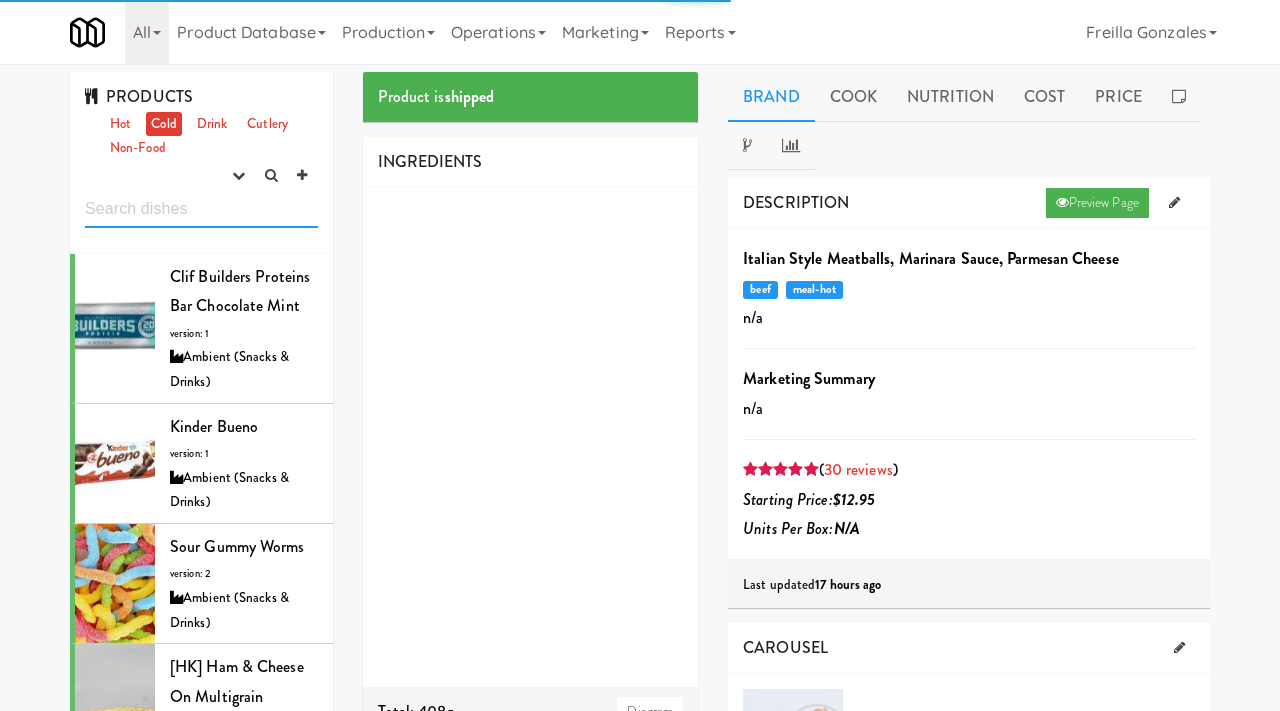 click at bounding box center [201, 209] 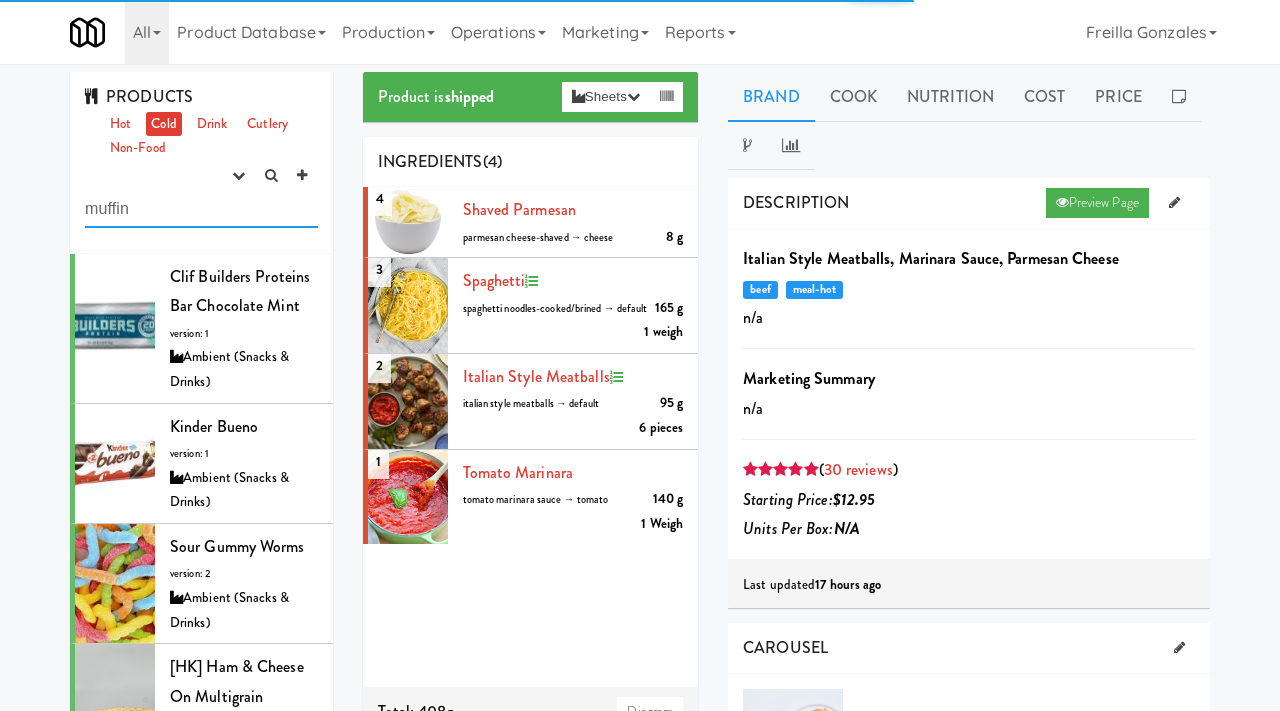 type on "muffin" 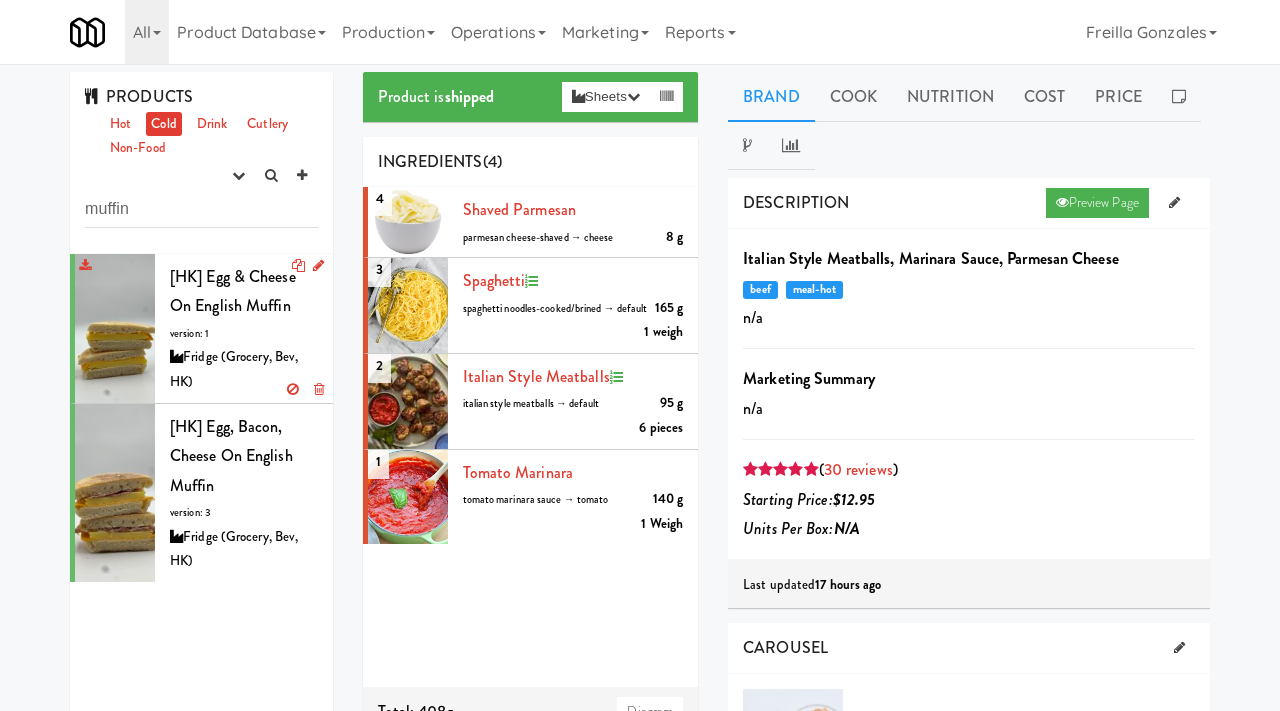 click on "[HK] Egg & Cheese on English Muffin  version: 1  Fridge (Grocery, Bev, HK)" at bounding box center (244, 328) 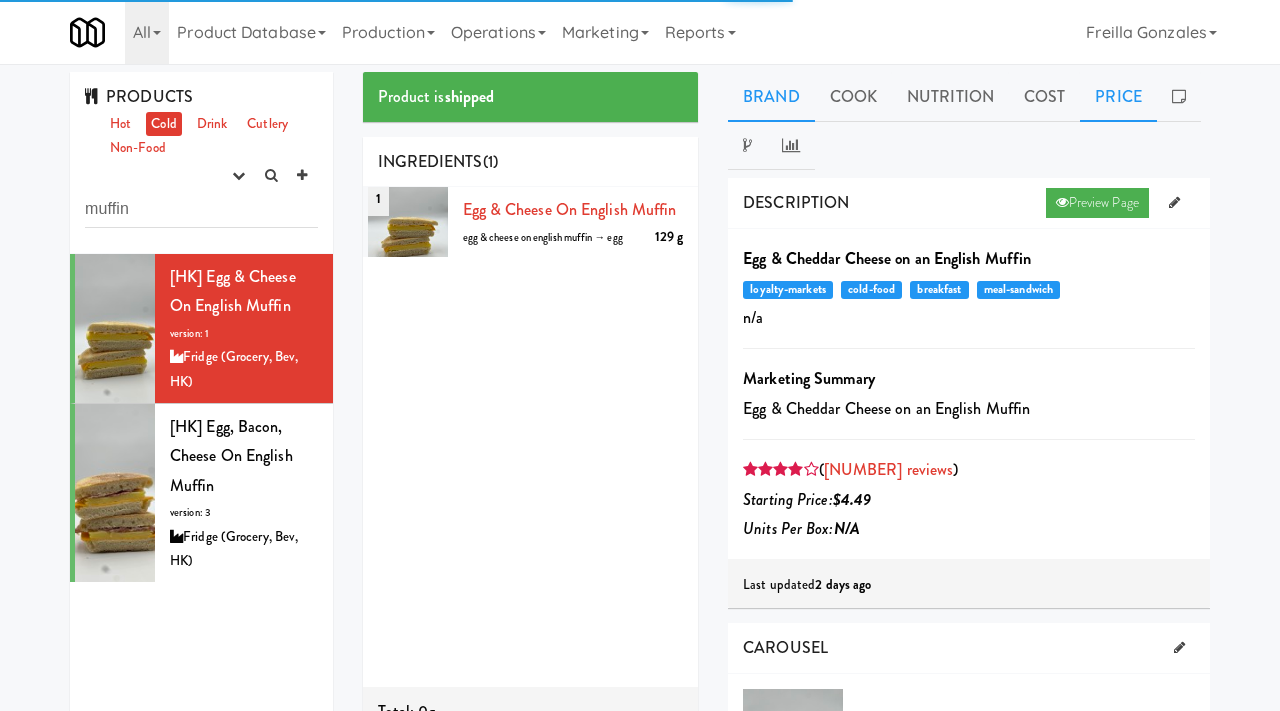 click on "Price" at bounding box center (1118, 97) 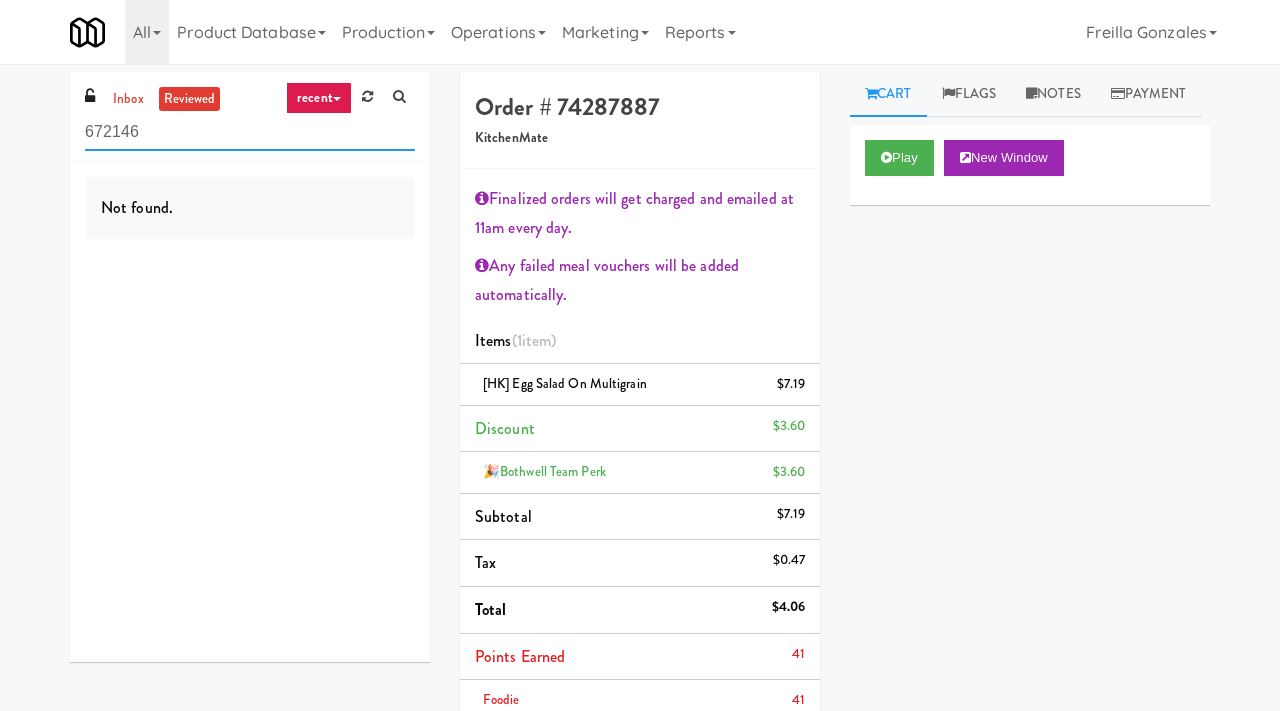 scroll, scrollTop: 0, scrollLeft: 0, axis: both 